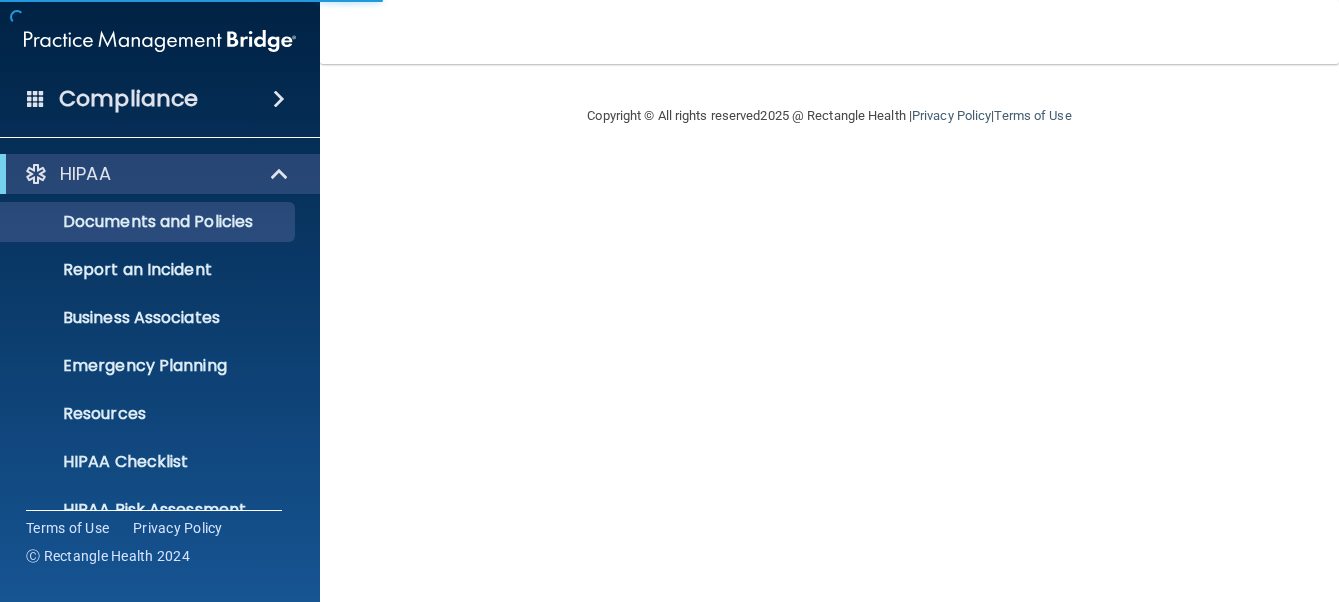 scroll, scrollTop: 0, scrollLeft: 0, axis: both 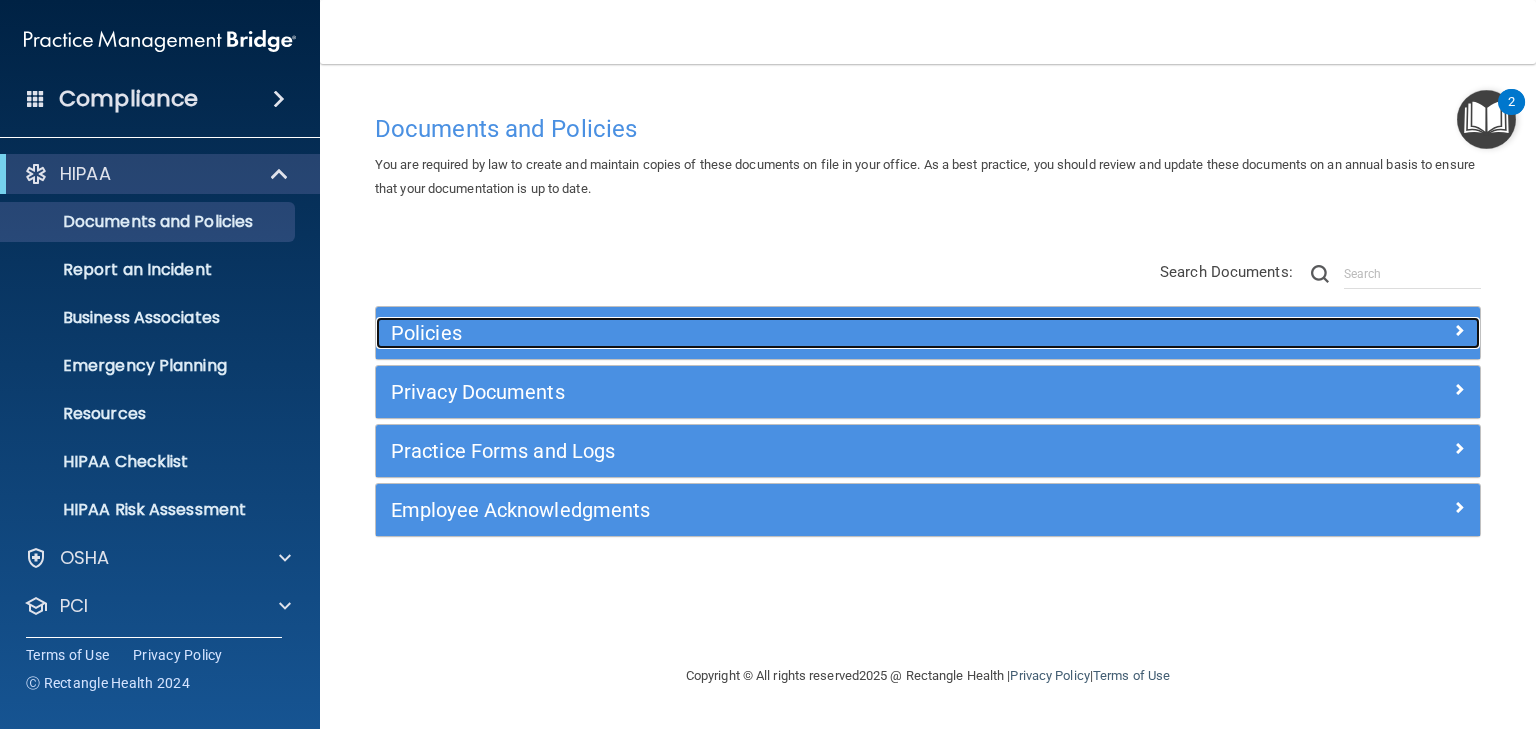 click on "Policies" at bounding box center [790, 333] 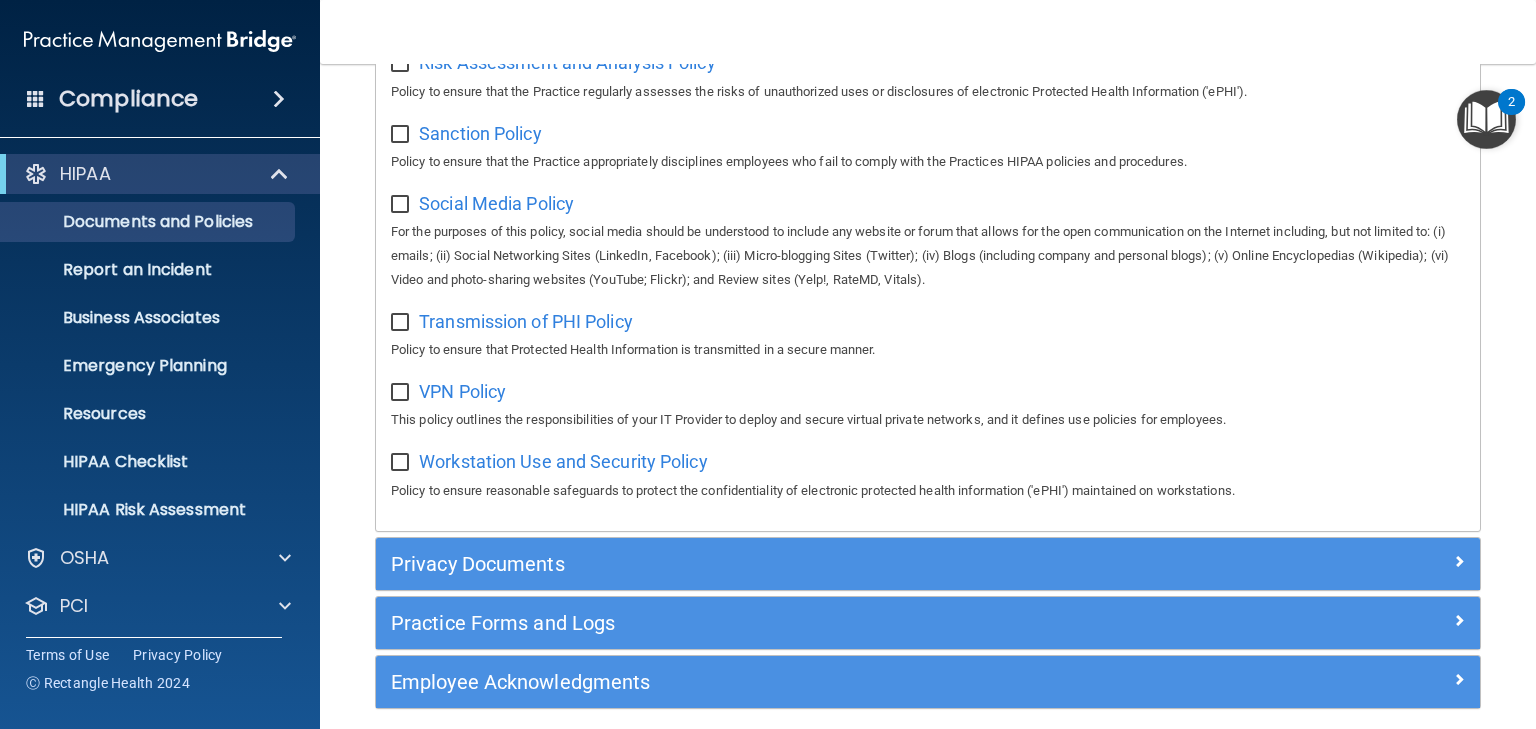 scroll, scrollTop: 1580, scrollLeft: 0, axis: vertical 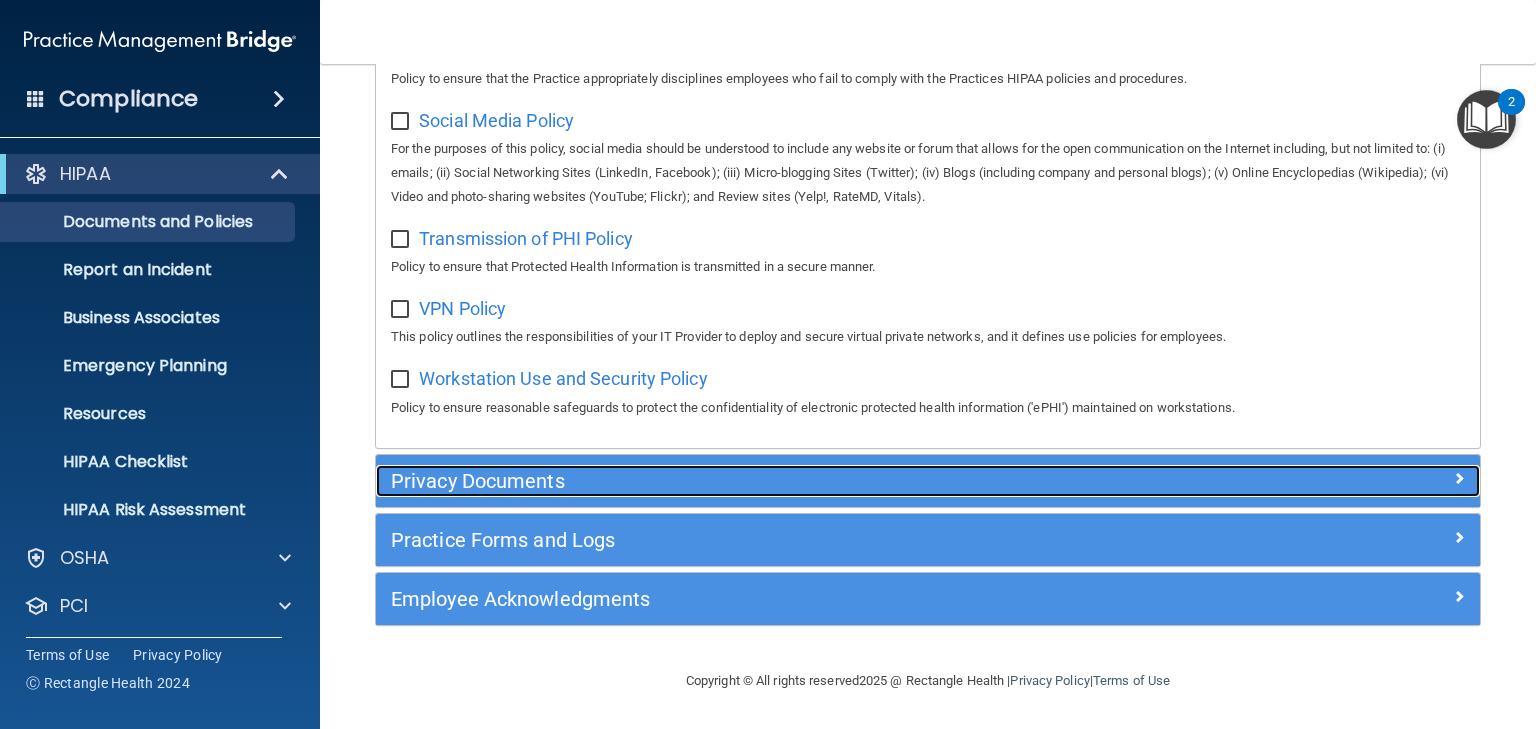 click on "Privacy Documents" at bounding box center (790, 481) 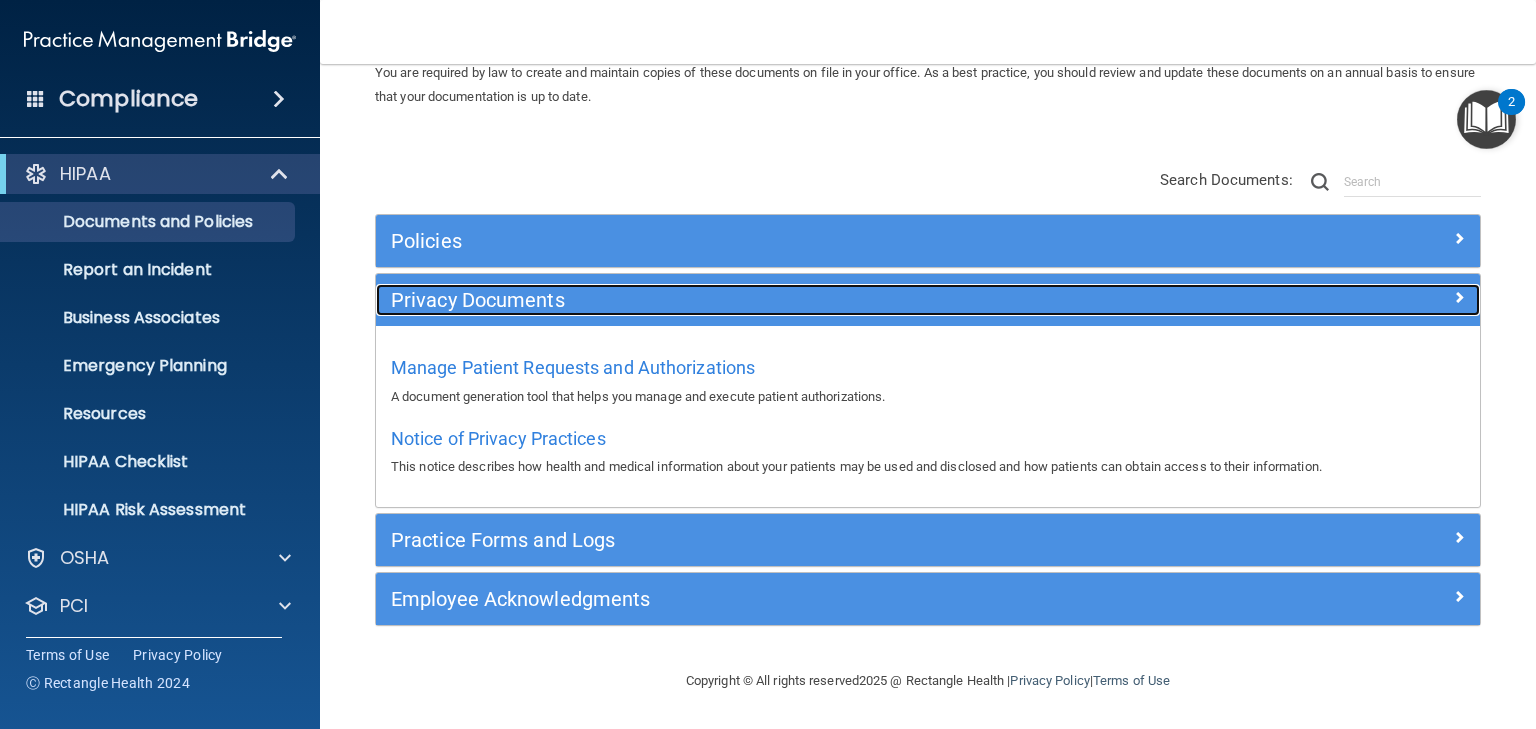 scroll, scrollTop: 90, scrollLeft: 0, axis: vertical 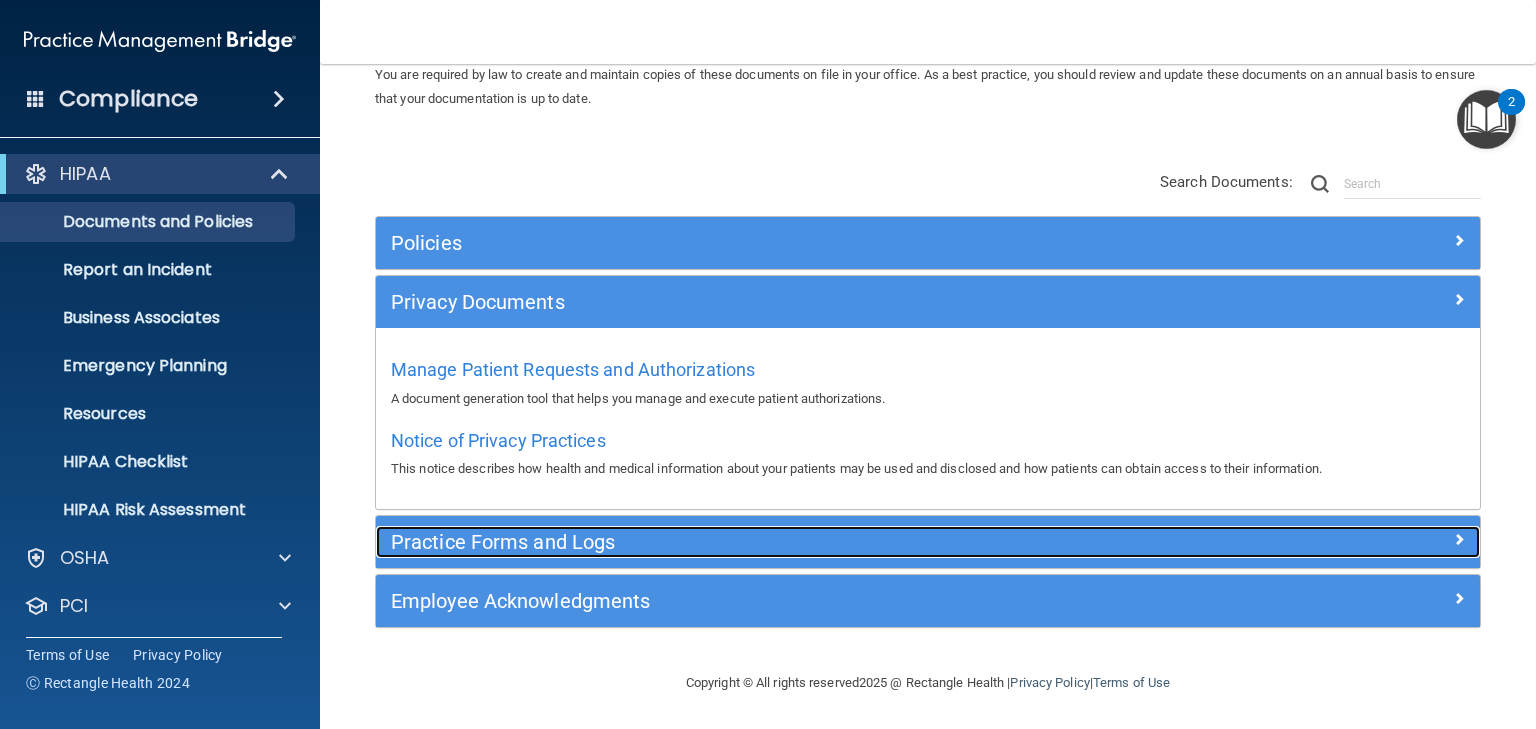 click on "Practice Forms and Logs" at bounding box center (790, 542) 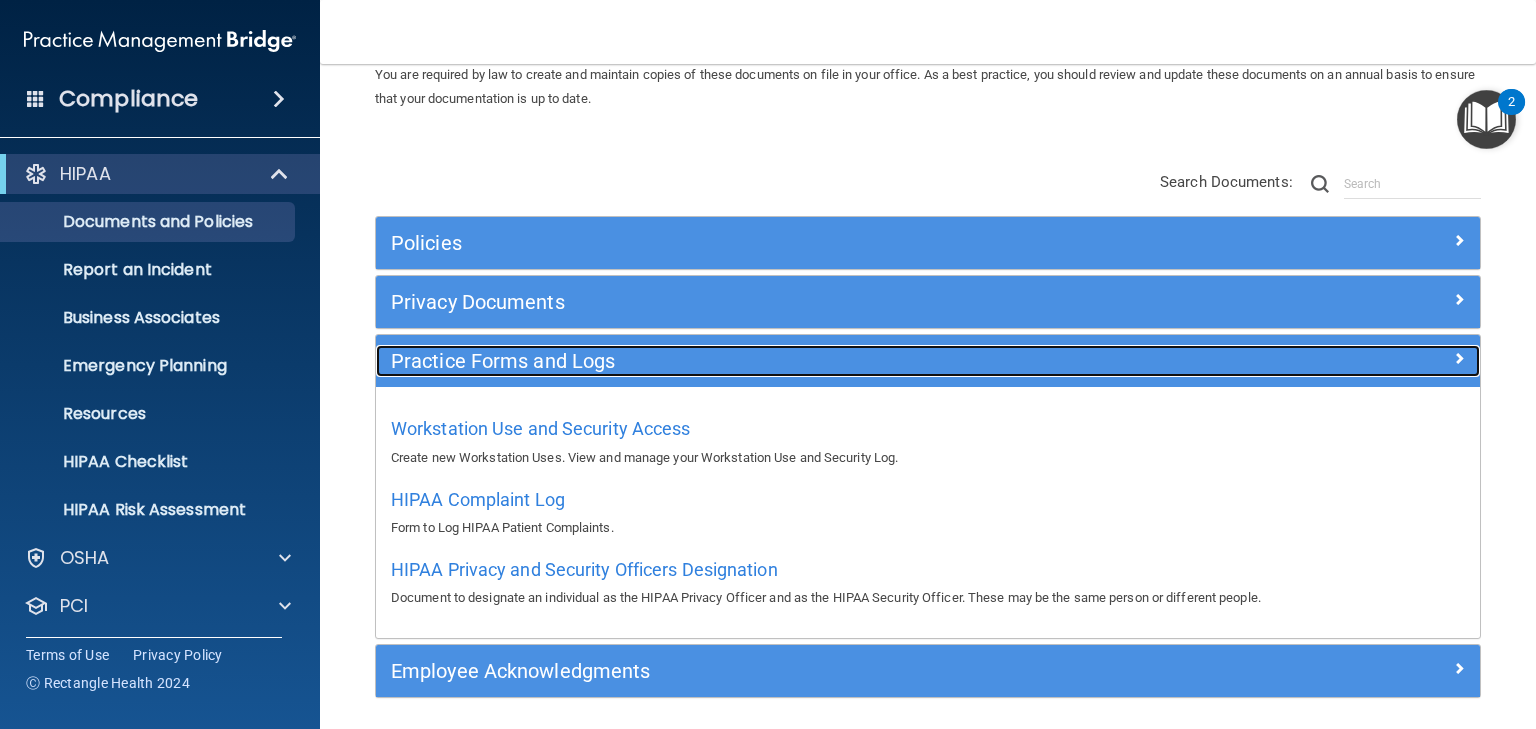 scroll, scrollTop: 90, scrollLeft: 0, axis: vertical 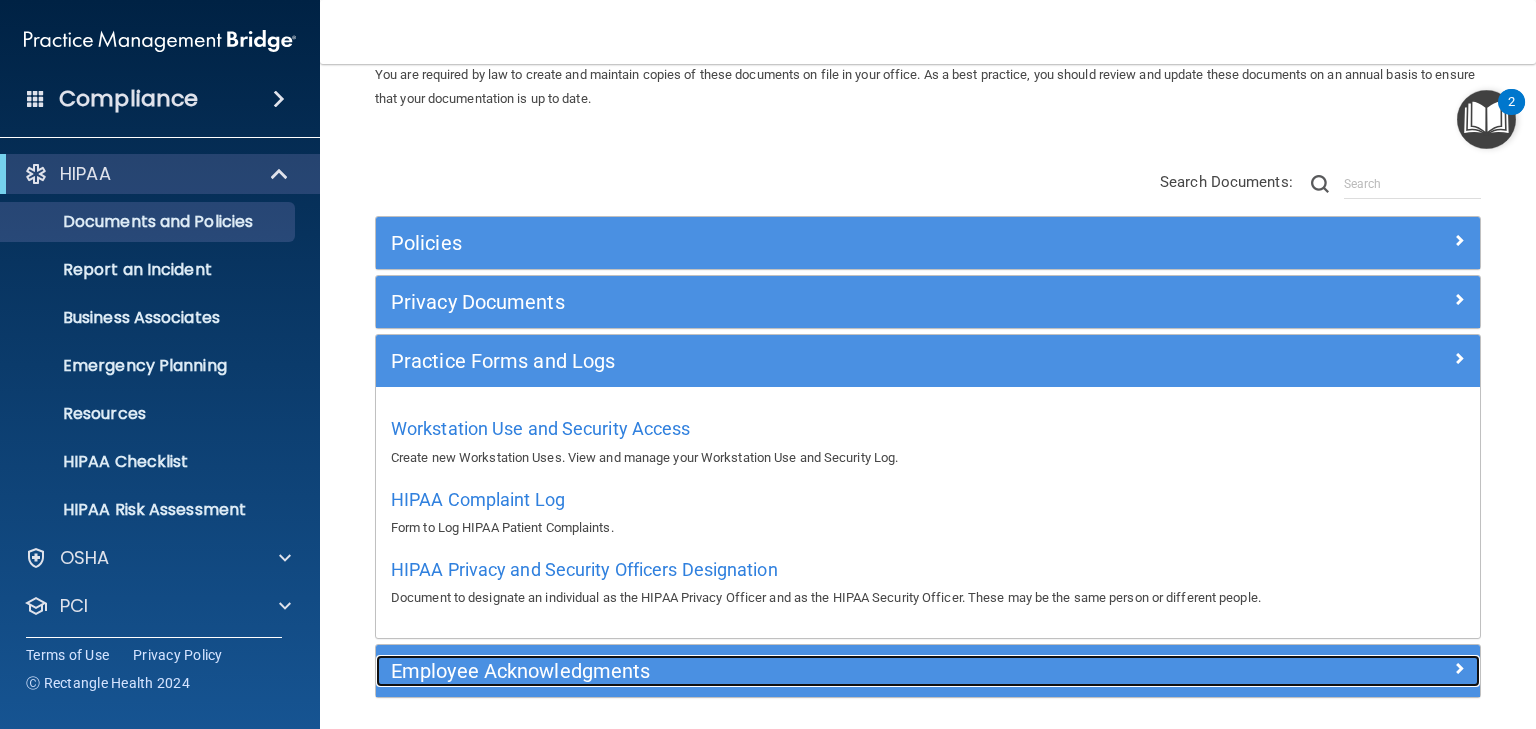 click on "Employee Acknowledgments" at bounding box center (790, 671) 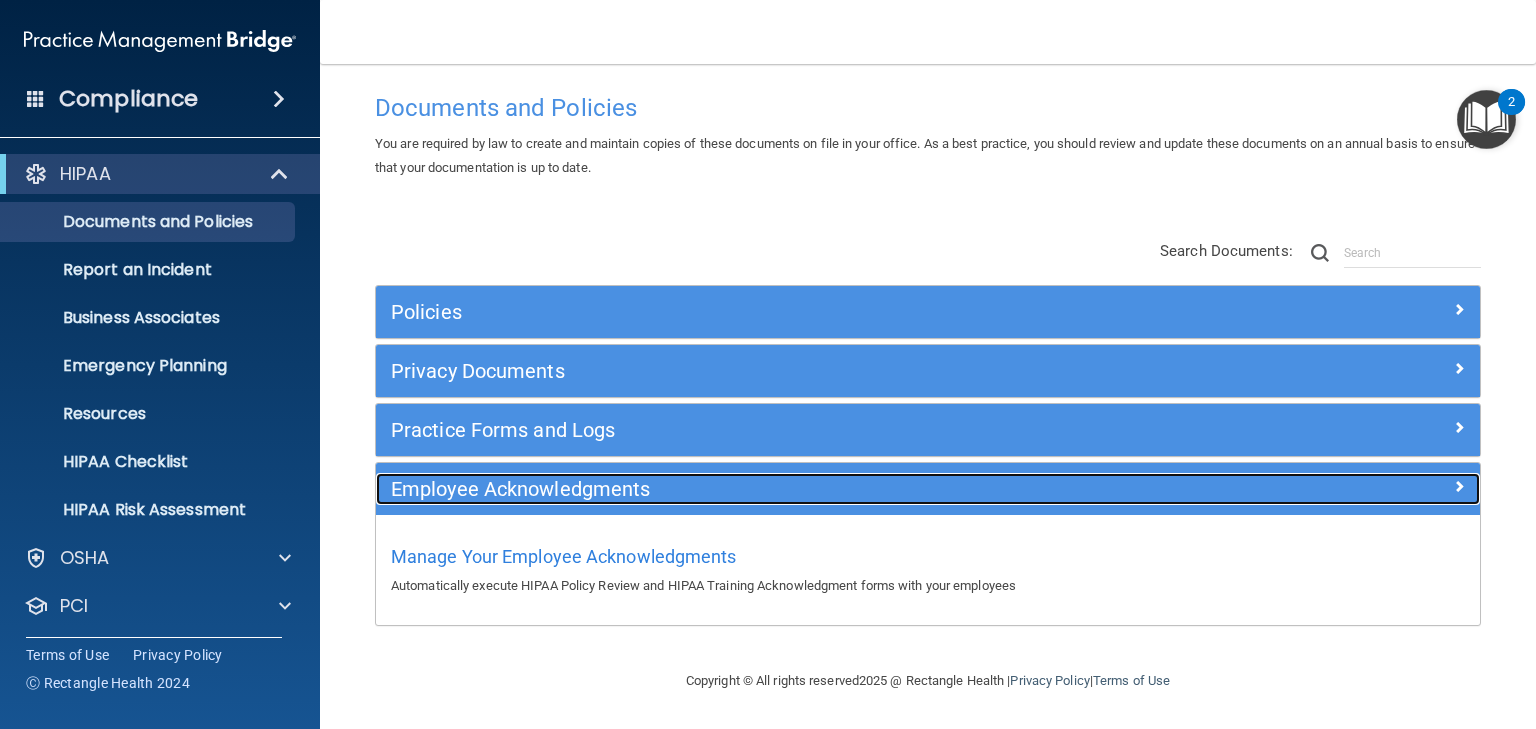 scroll, scrollTop: 20, scrollLeft: 0, axis: vertical 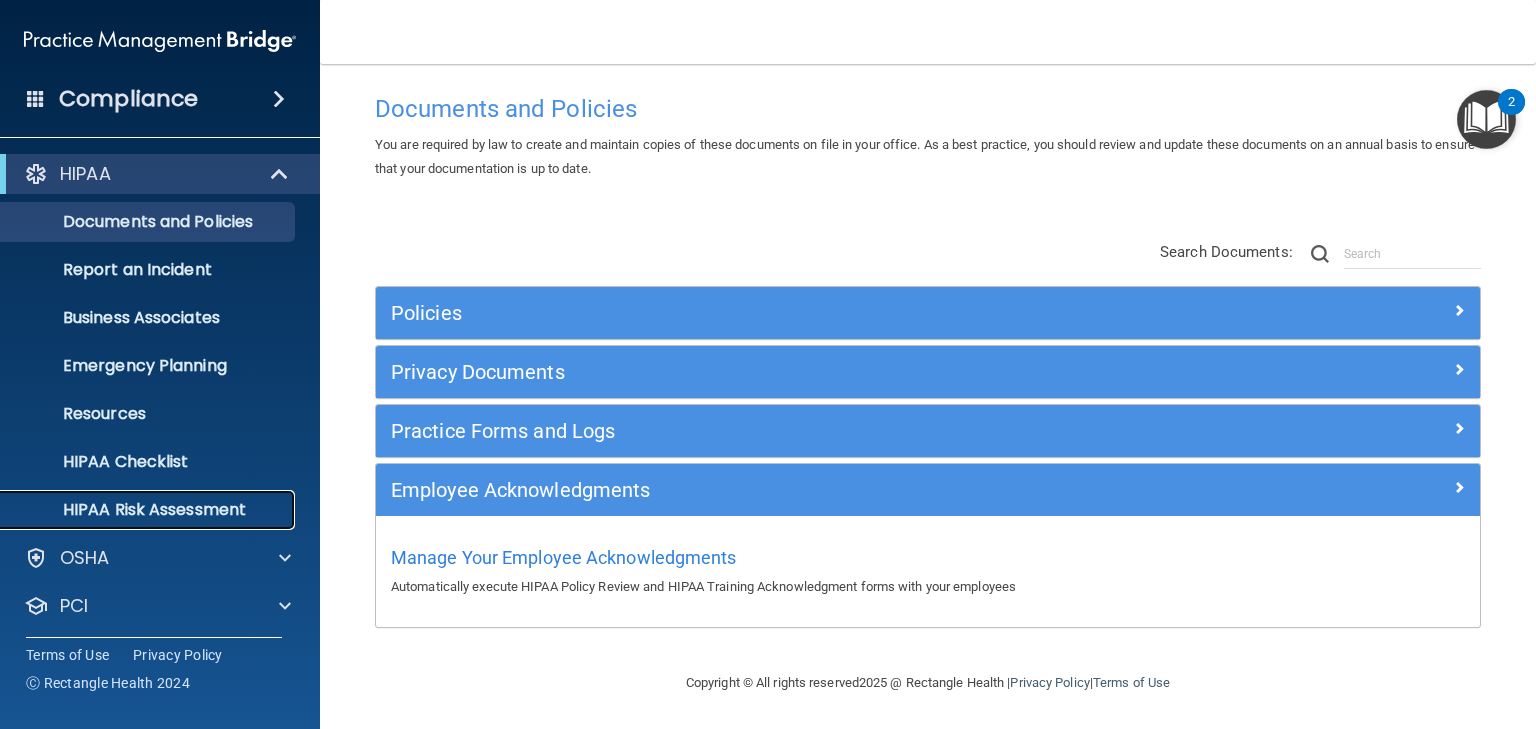click on "HIPAA Risk Assessment" at bounding box center (149, 510) 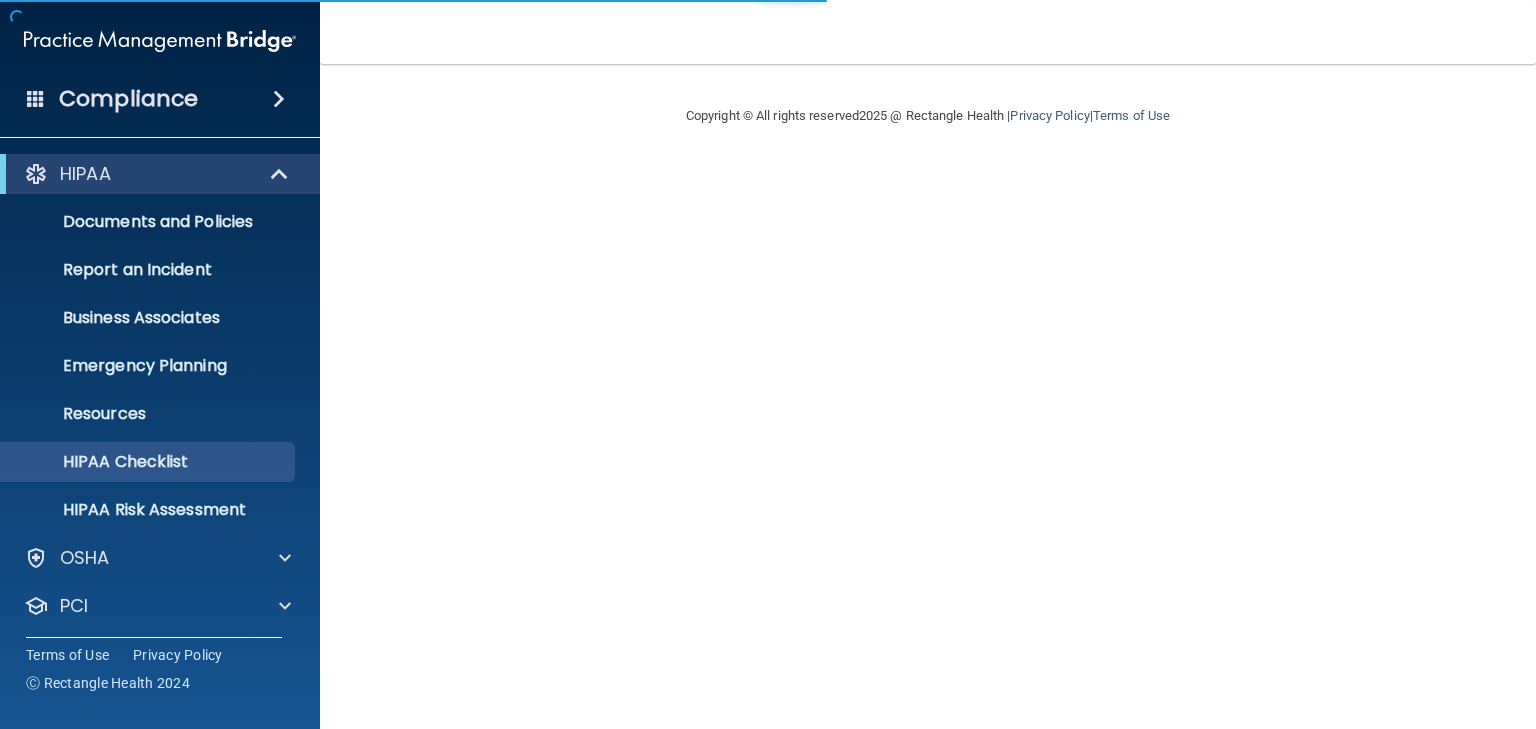 scroll, scrollTop: 0, scrollLeft: 0, axis: both 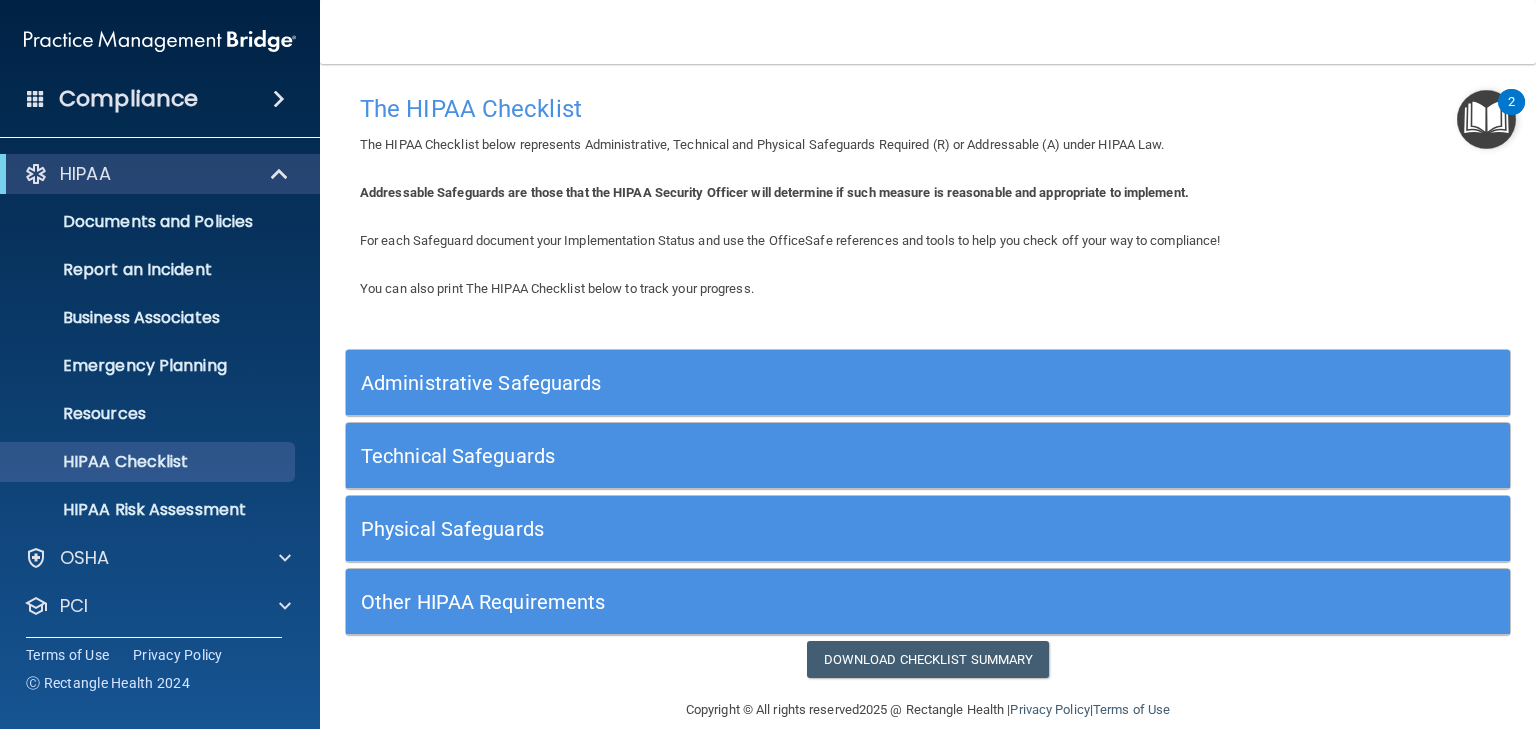 click on "Administrative Safeguards" at bounding box center [782, 383] 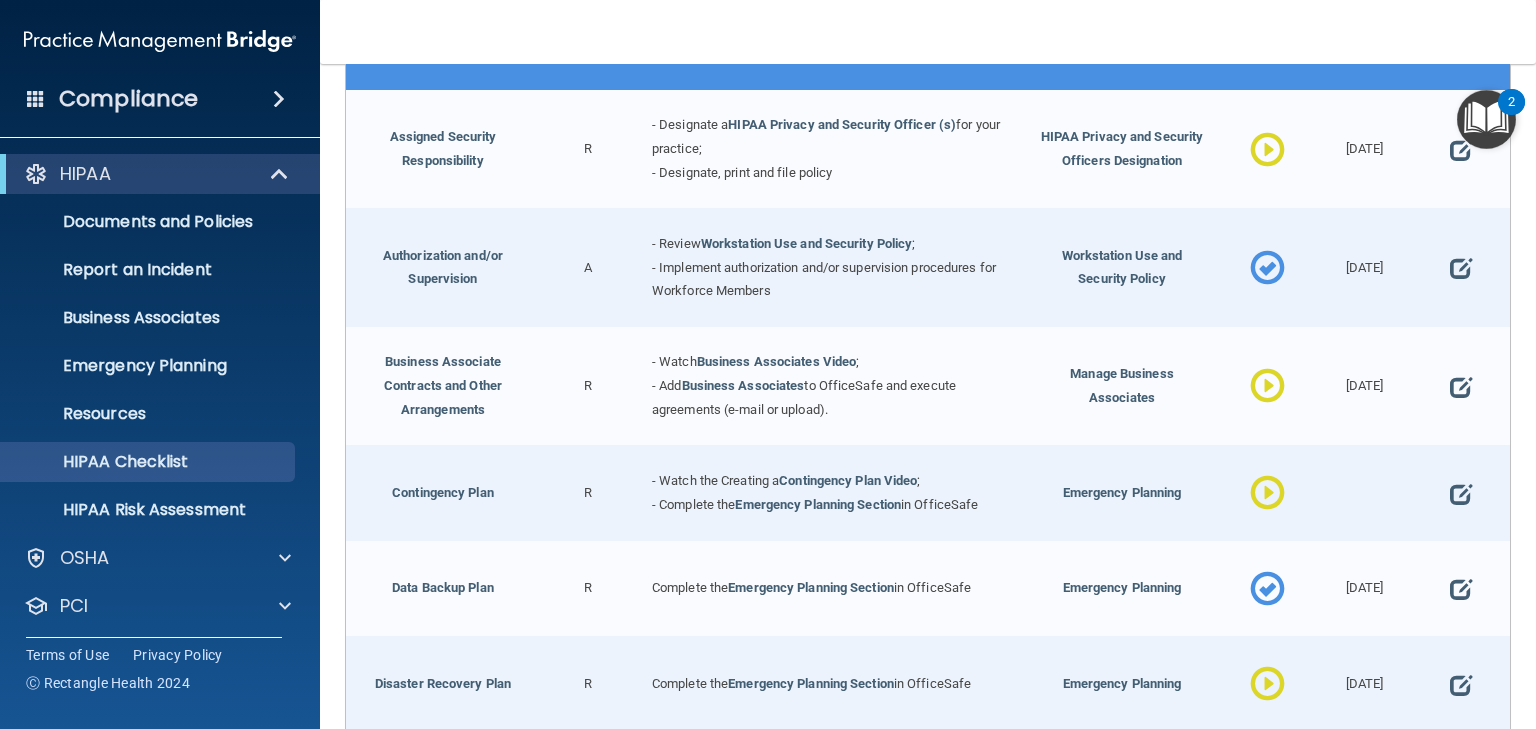scroll, scrollTop: 400, scrollLeft: 0, axis: vertical 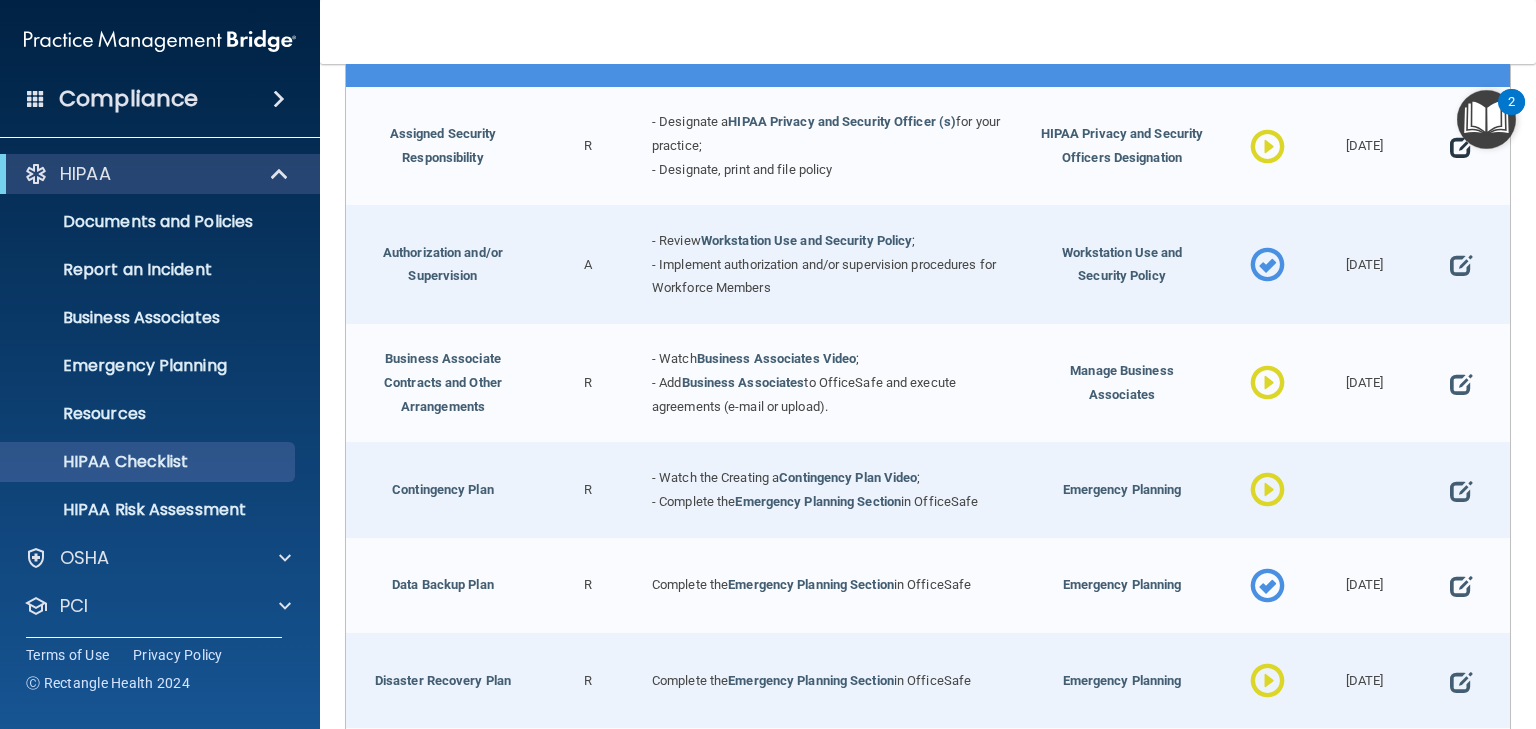 click at bounding box center (1461, 147) 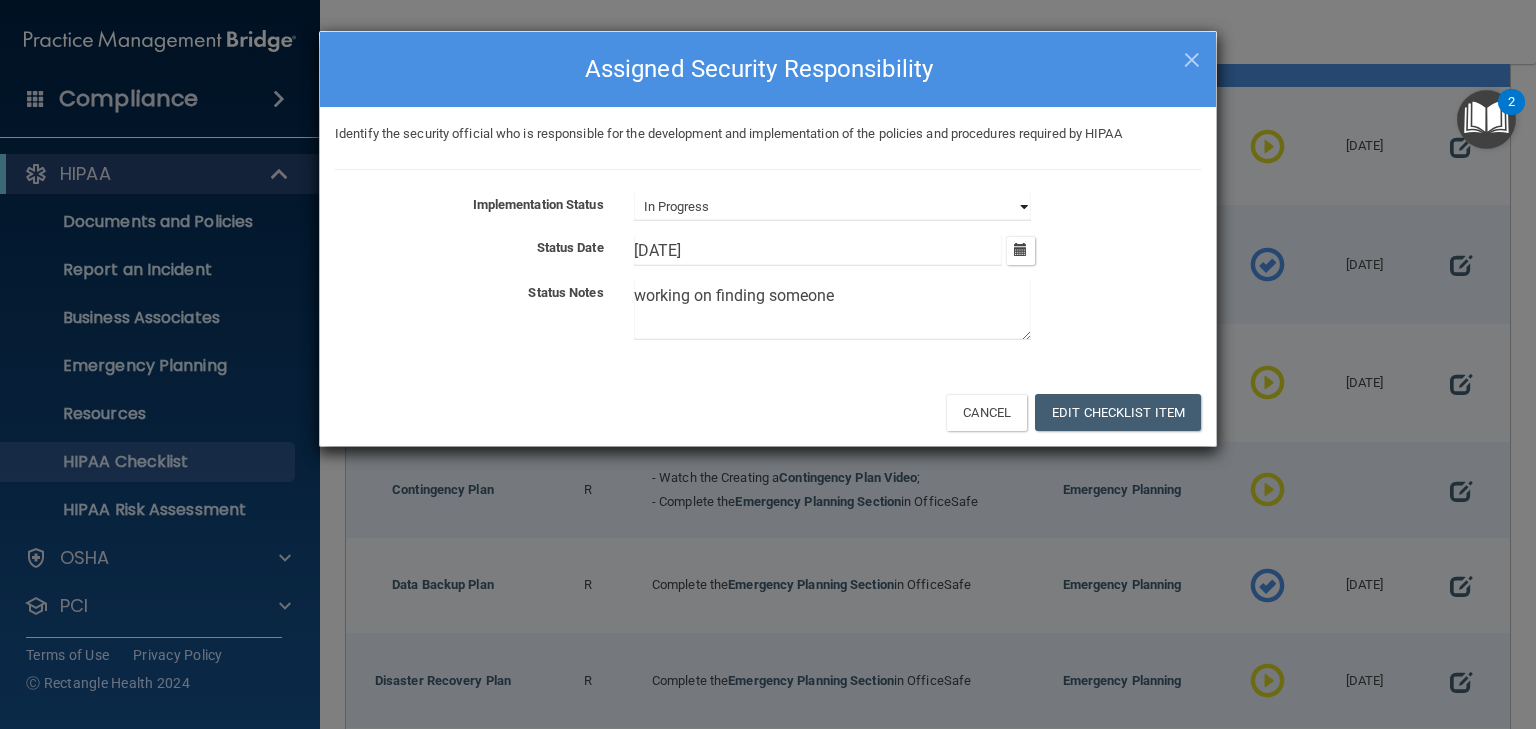 click on "Not Started  In Progress  Completed" at bounding box center [832, 207] 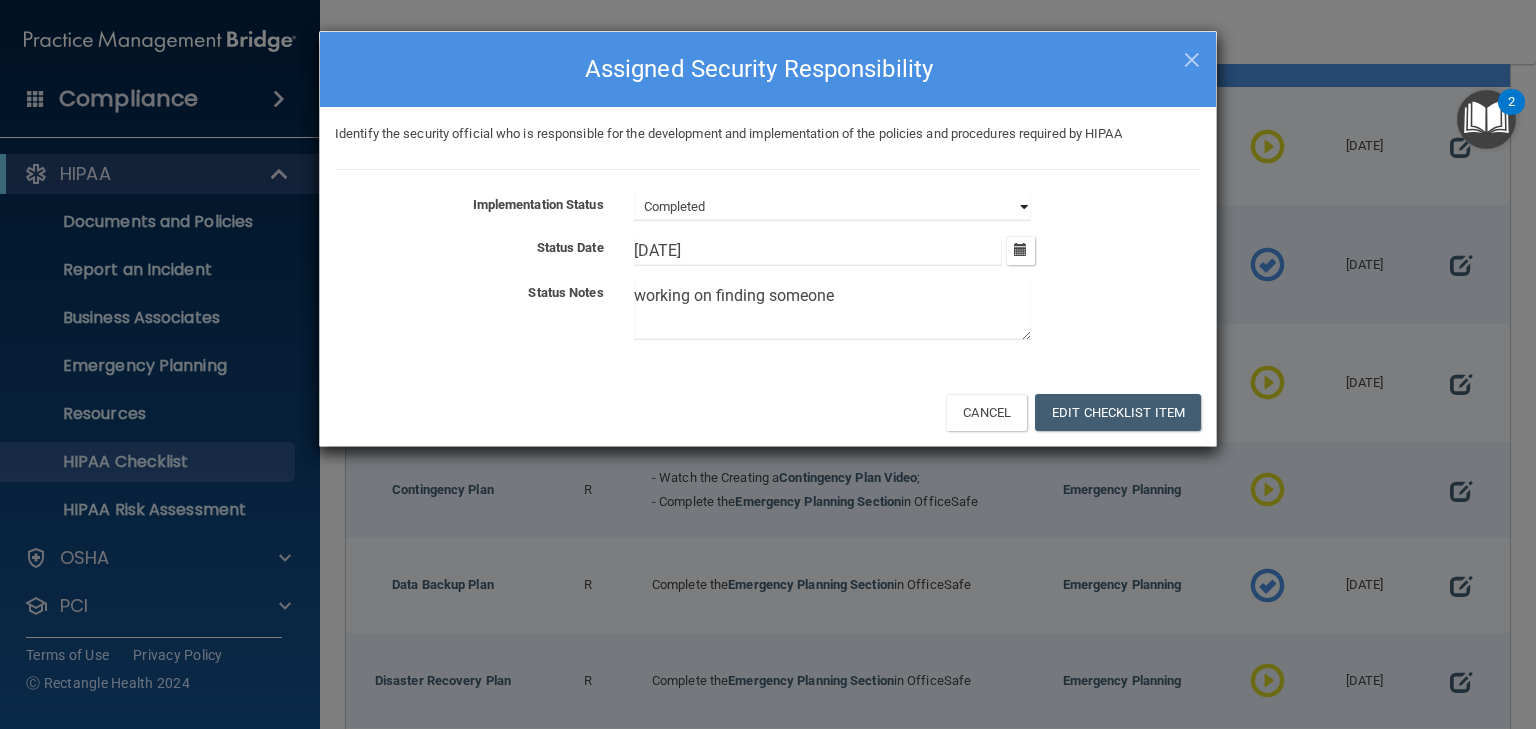 click on "Not Started  In Progress  Completed" at bounding box center [832, 207] 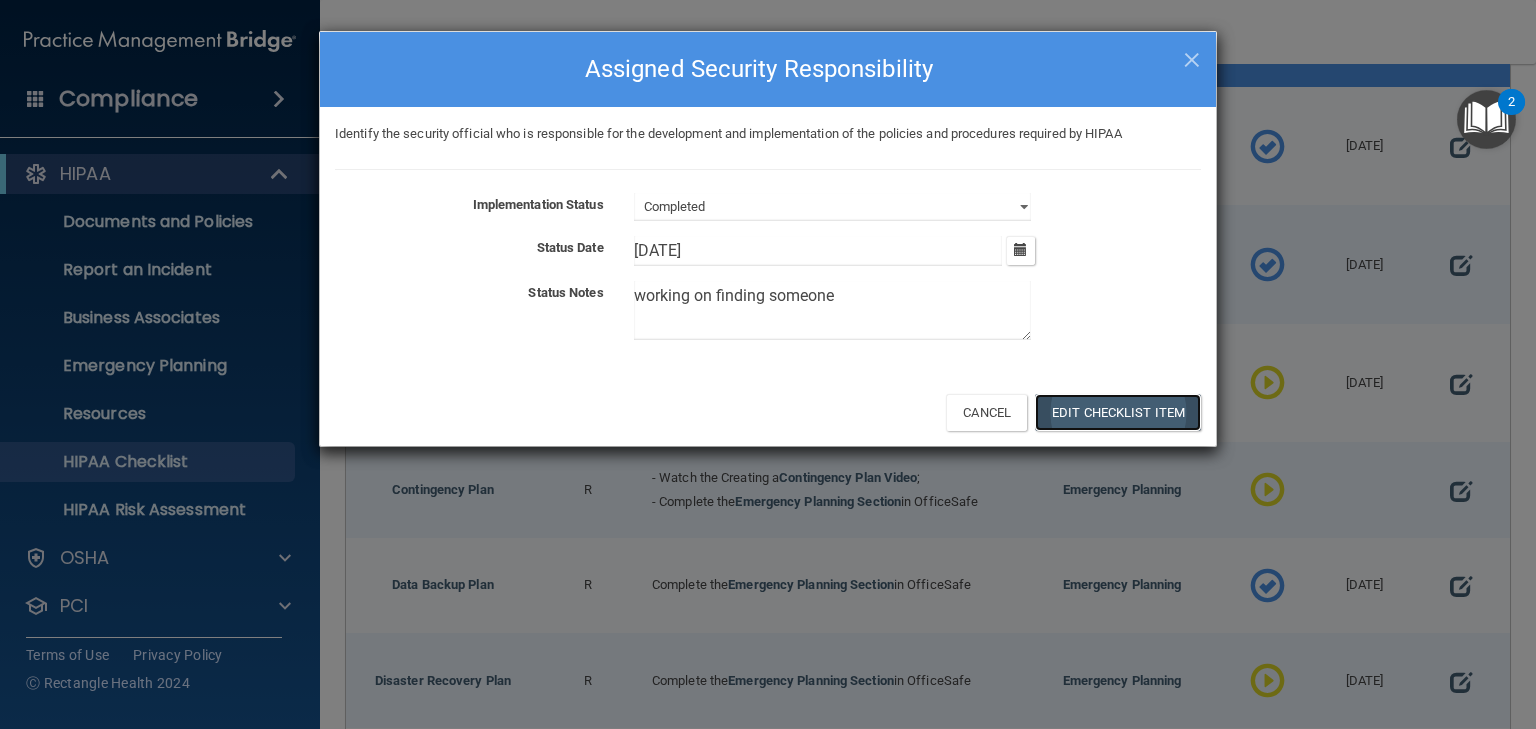 click on "Edit Checklist Item" at bounding box center (1118, 412) 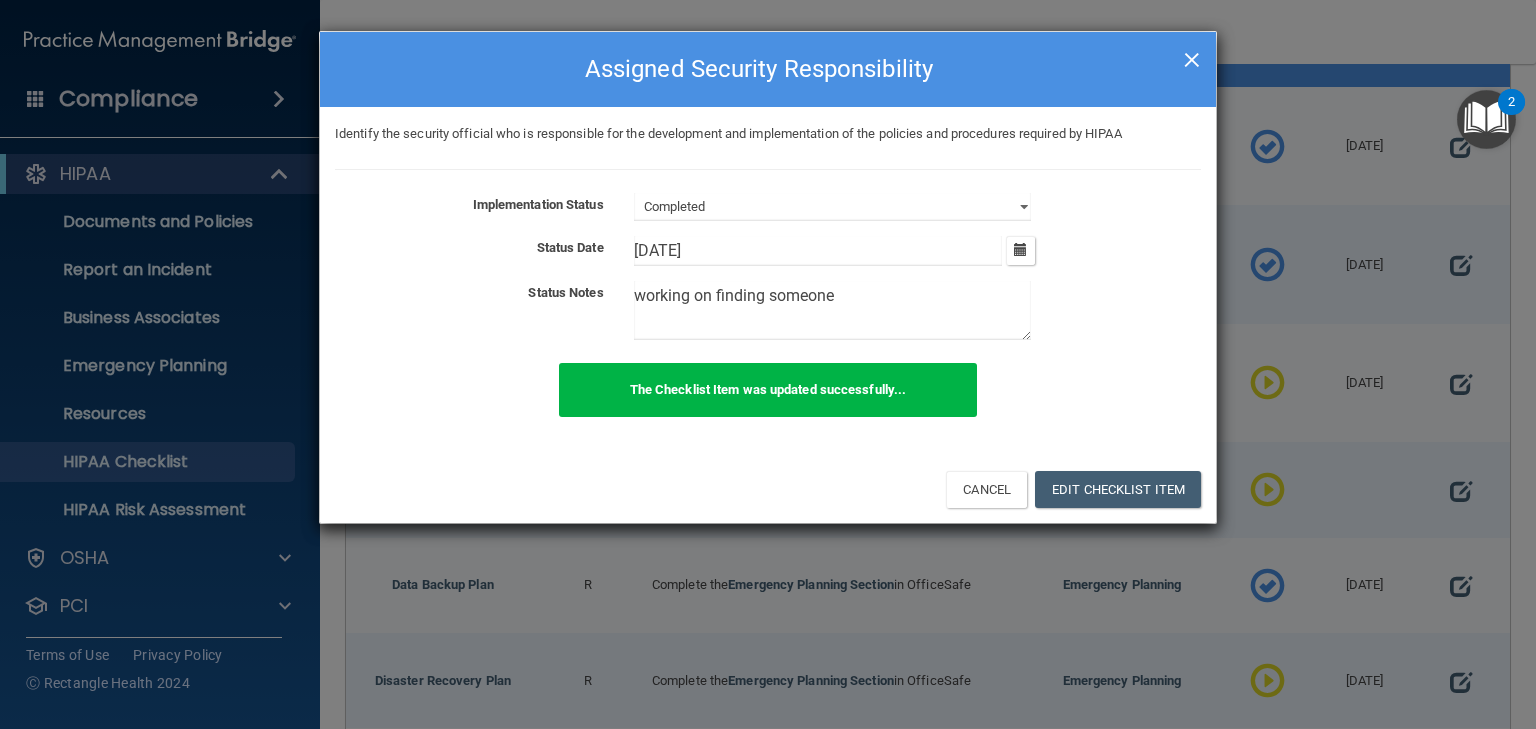 click on "×" at bounding box center (1192, 57) 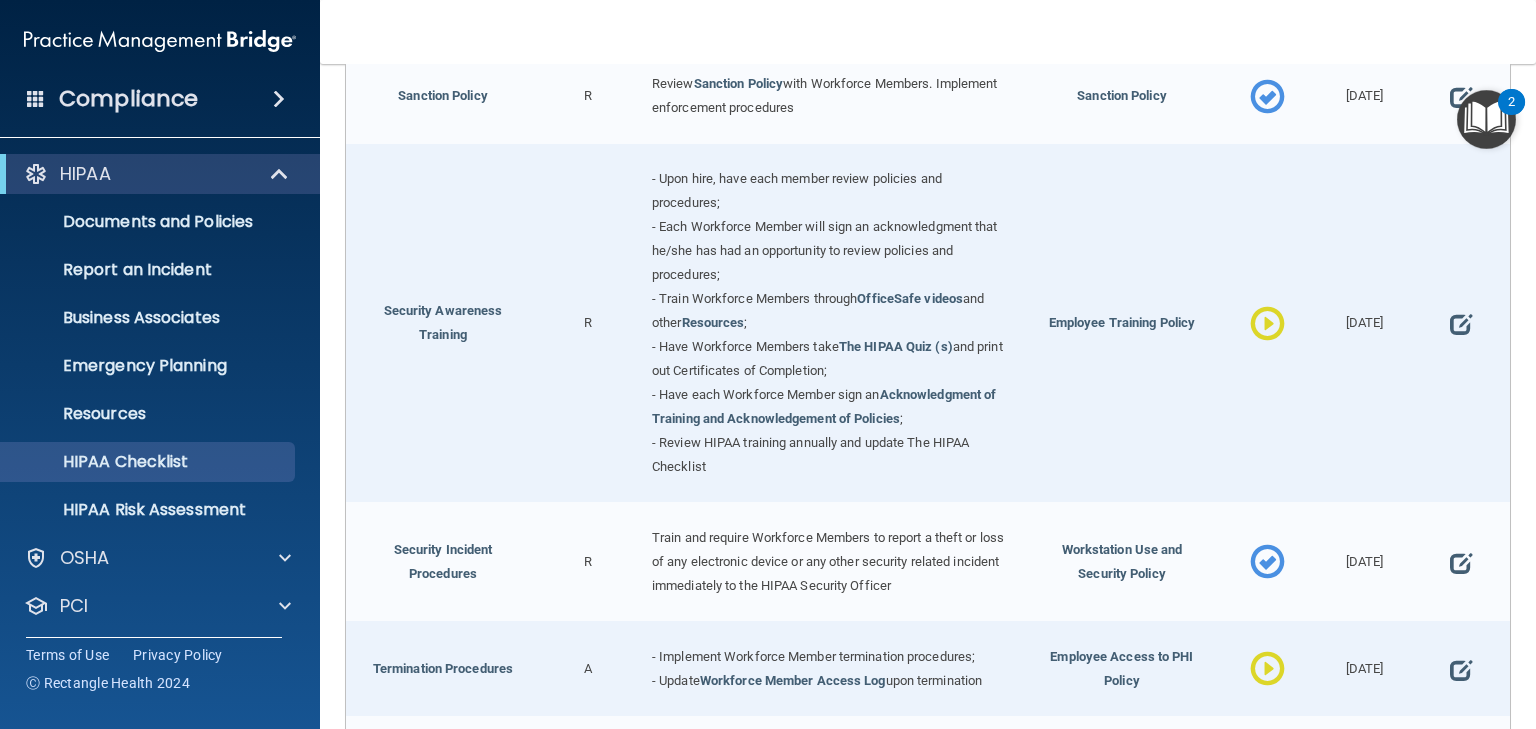 scroll, scrollTop: 1680, scrollLeft: 0, axis: vertical 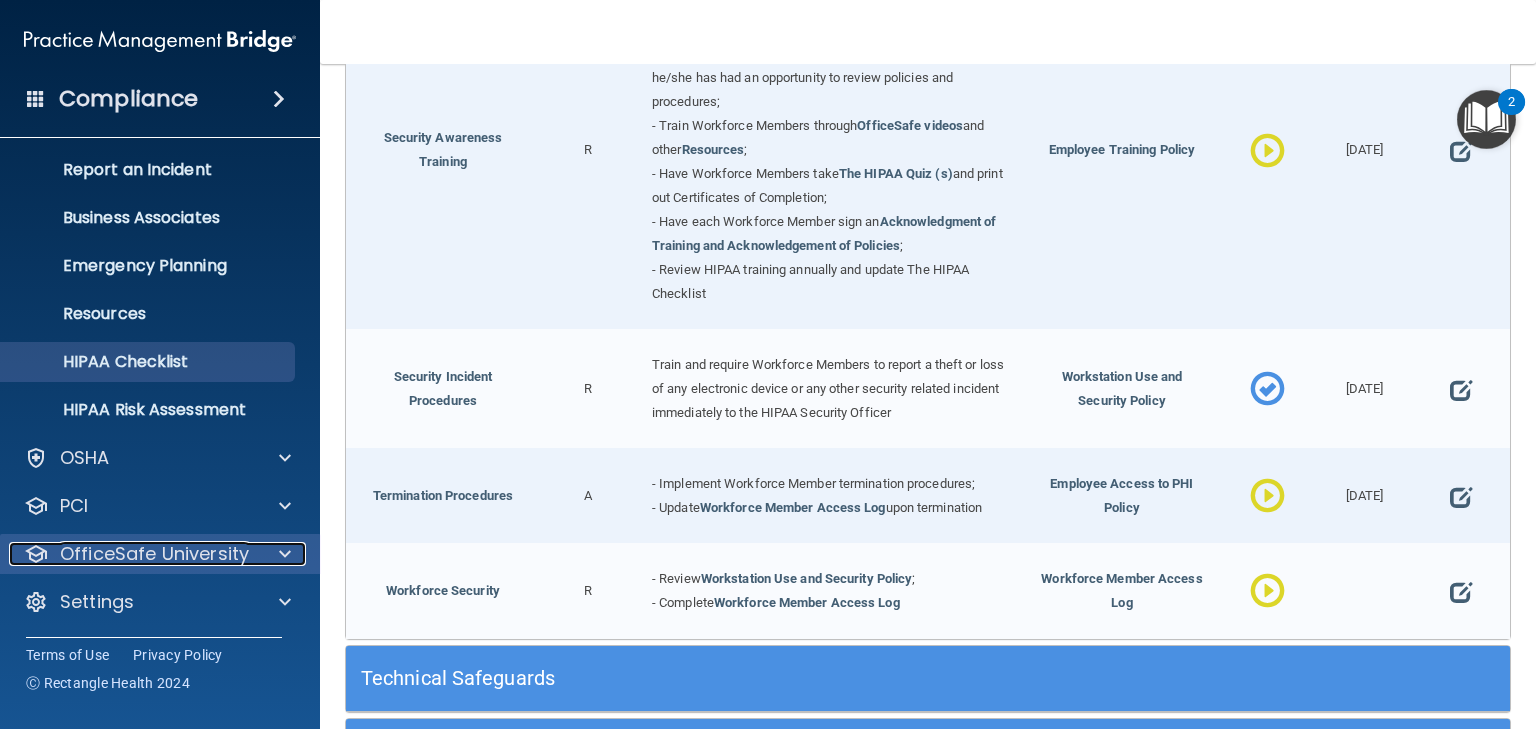click on "OfficeSafe University" at bounding box center (154, 554) 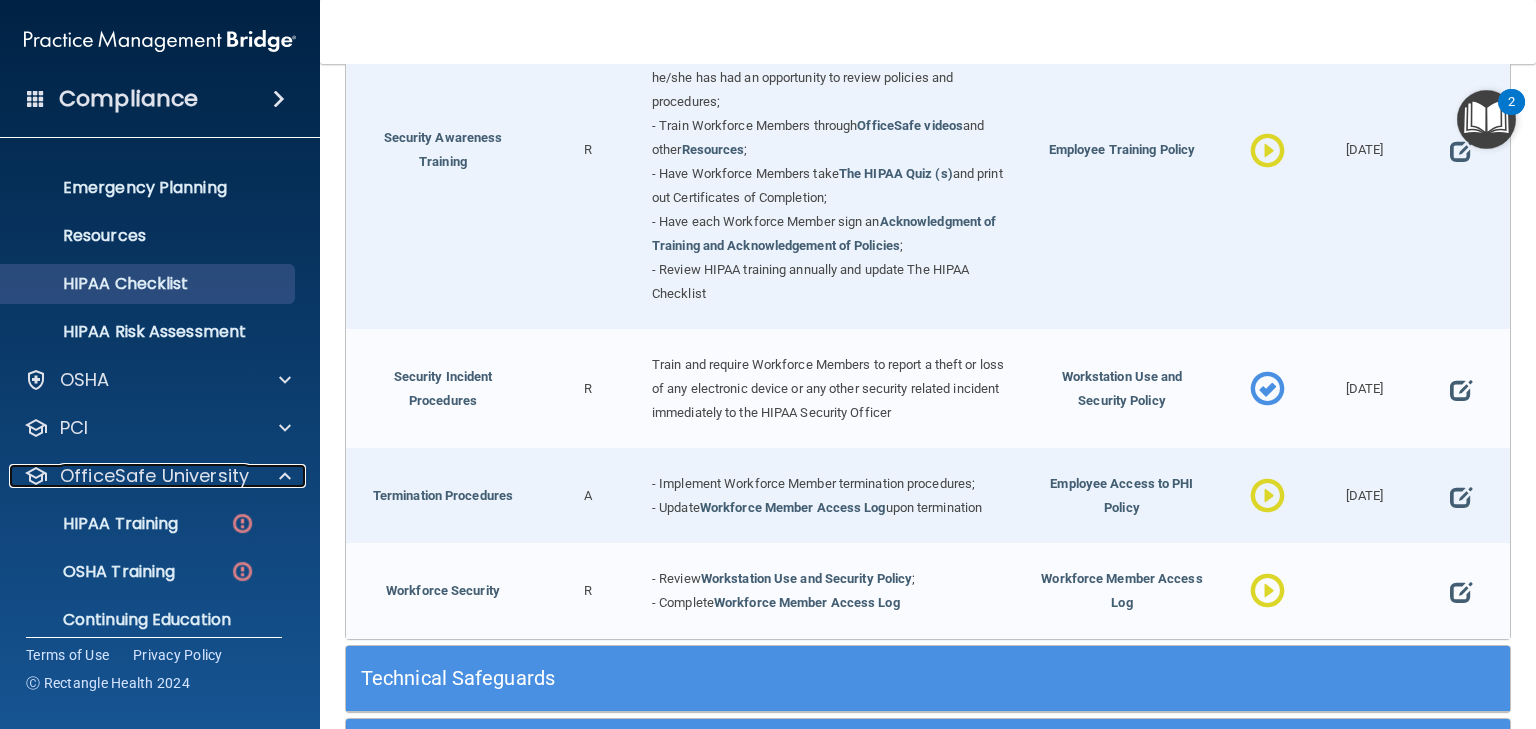 scroll, scrollTop: 244, scrollLeft: 0, axis: vertical 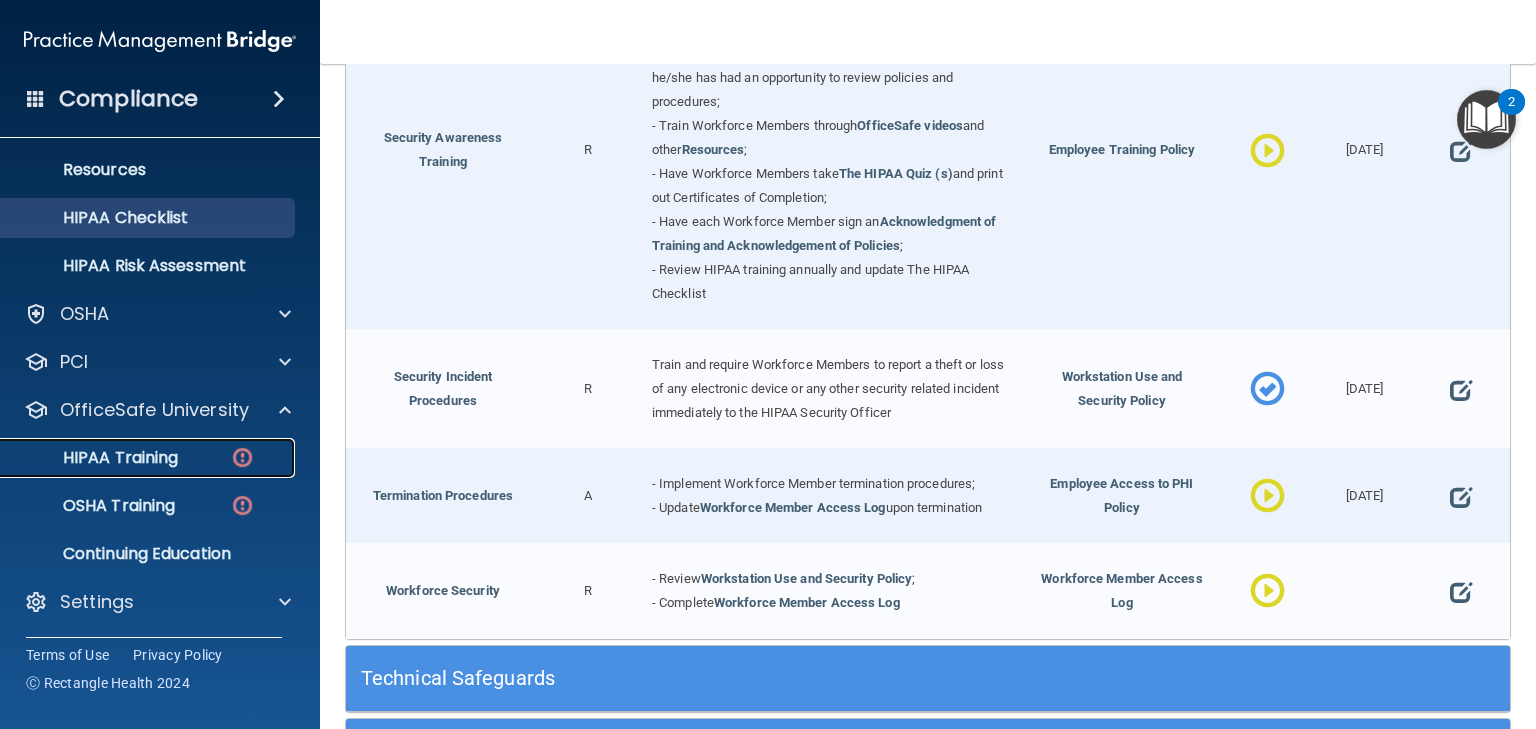 click on "HIPAA Training" at bounding box center [95, 458] 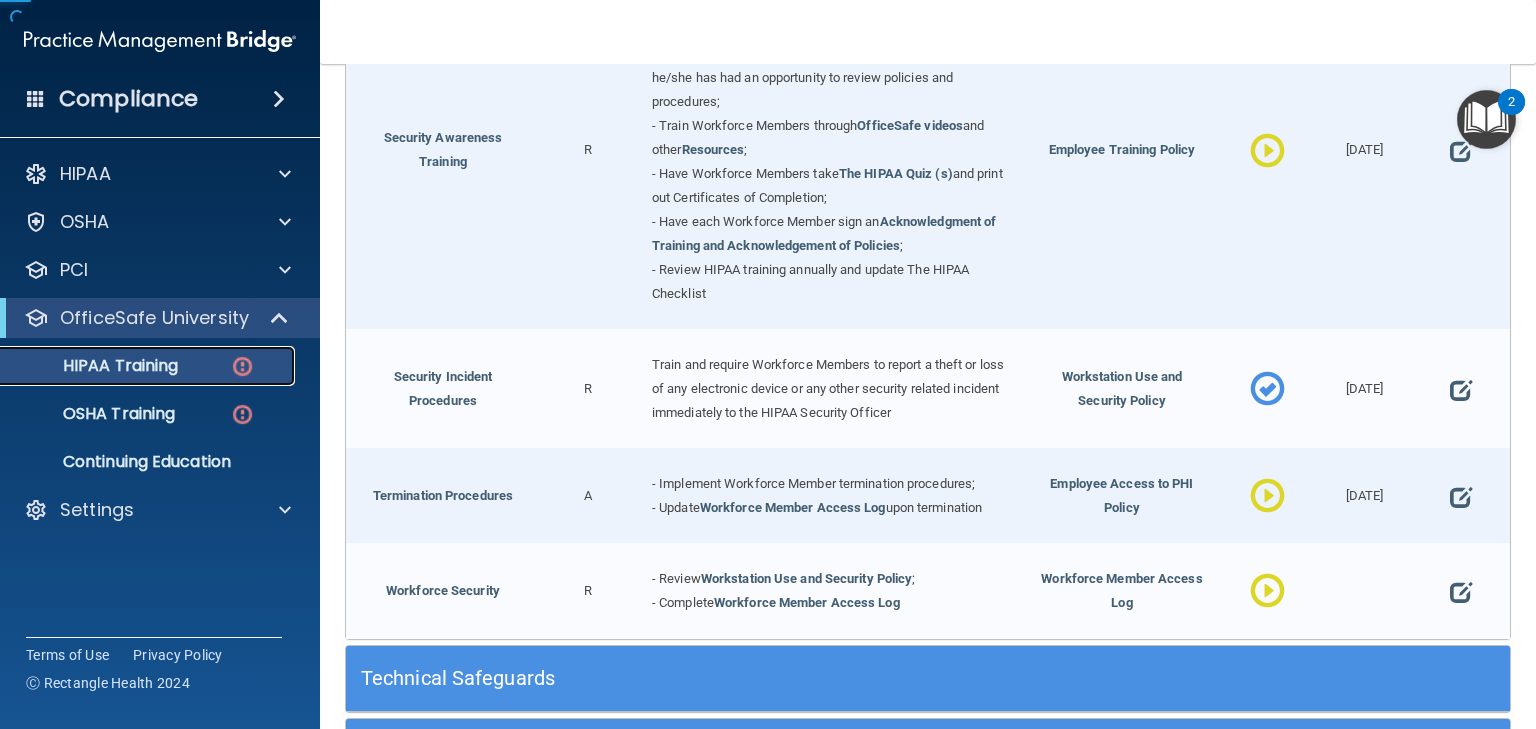 scroll, scrollTop: 0, scrollLeft: 0, axis: both 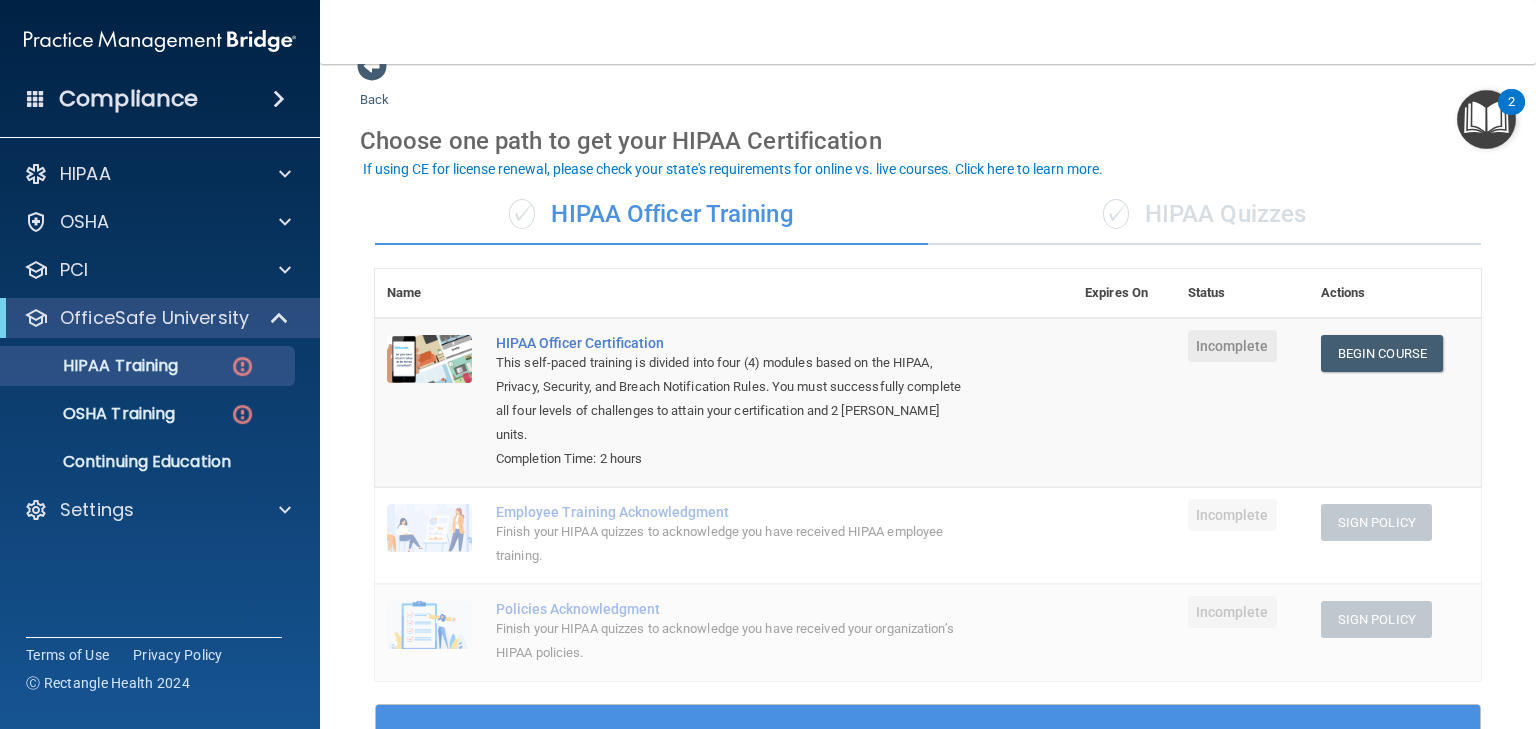 click on "✓   HIPAA Quizzes" at bounding box center (1204, 215) 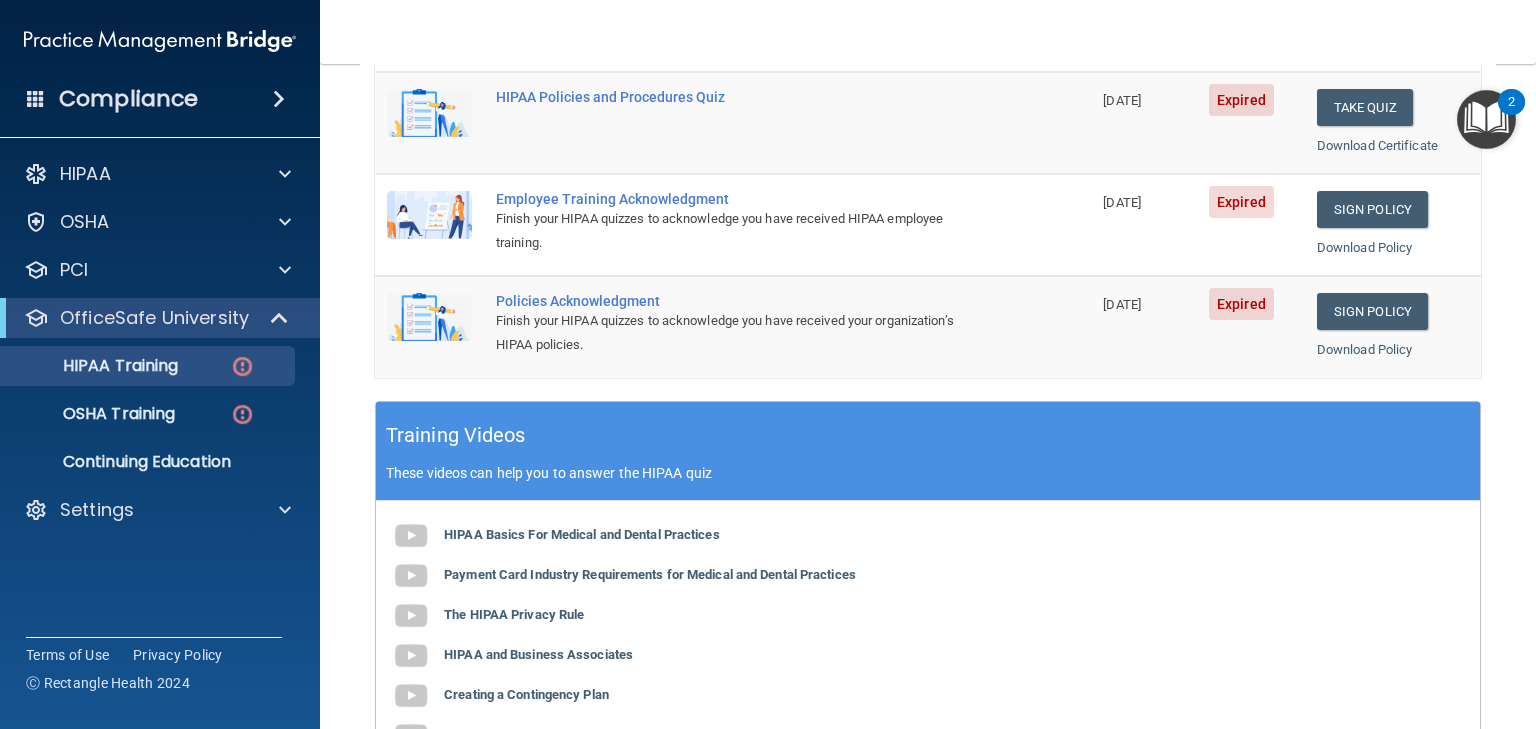 scroll, scrollTop: 594, scrollLeft: 0, axis: vertical 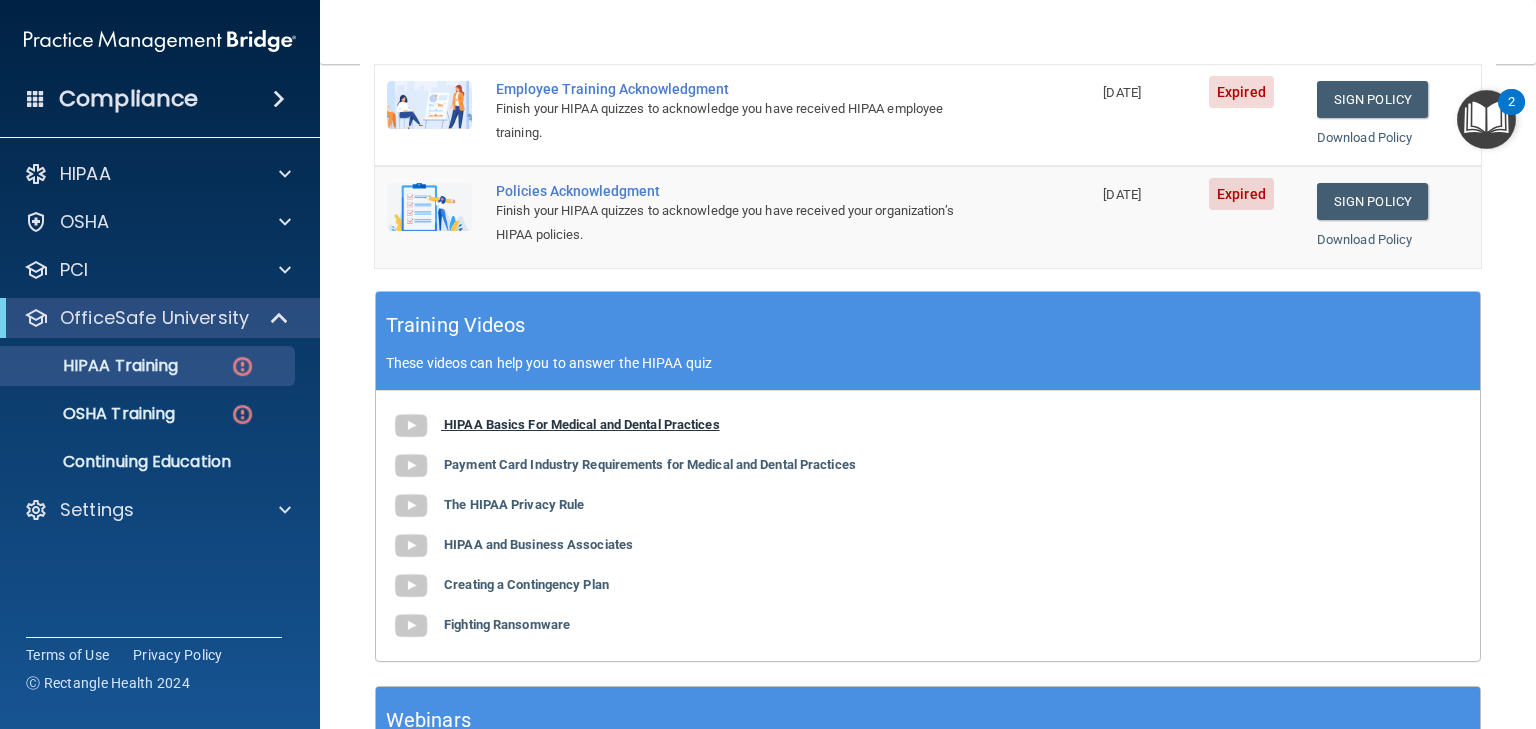 click on "HIPAA Basics For Medical and Dental Practices" at bounding box center (582, 424) 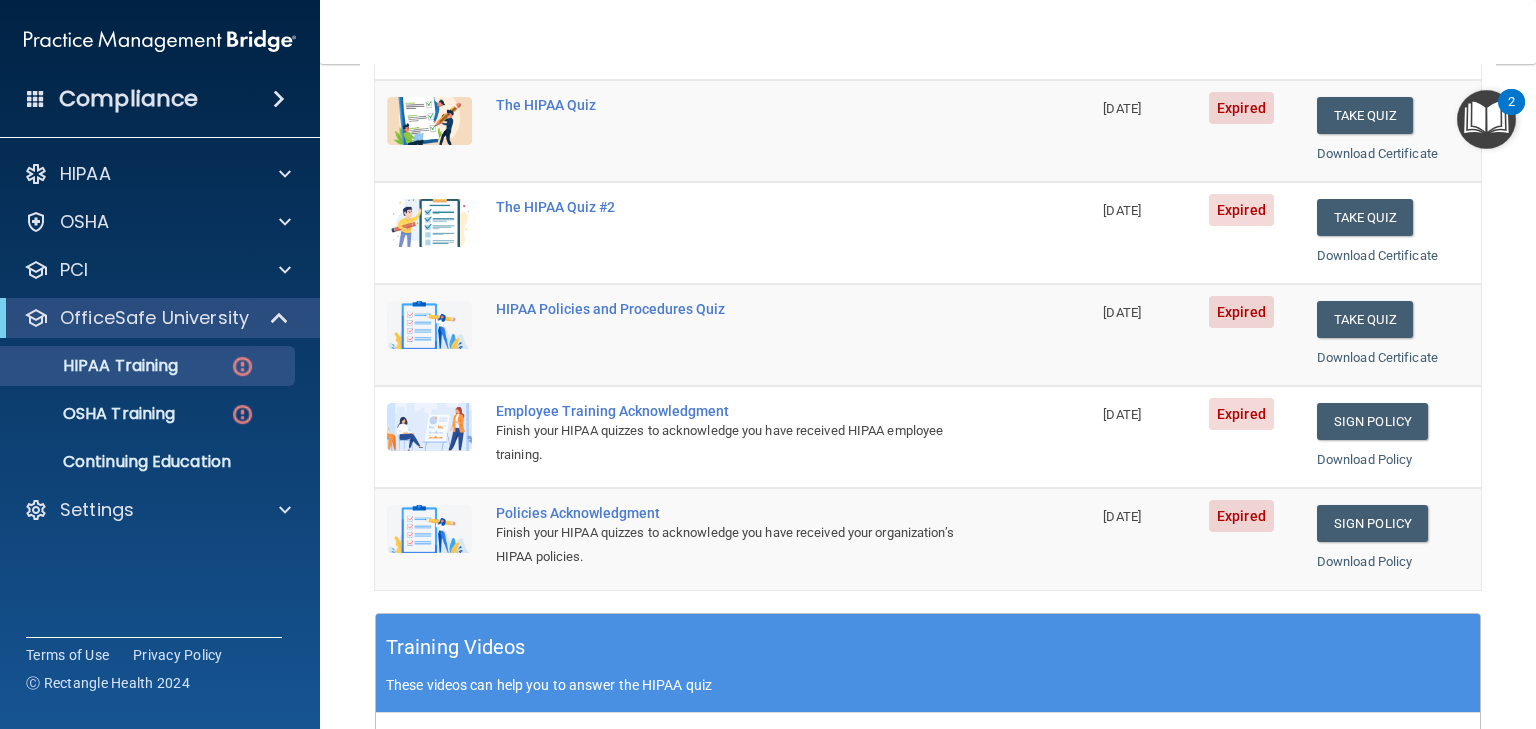 scroll, scrollTop: 114, scrollLeft: 0, axis: vertical 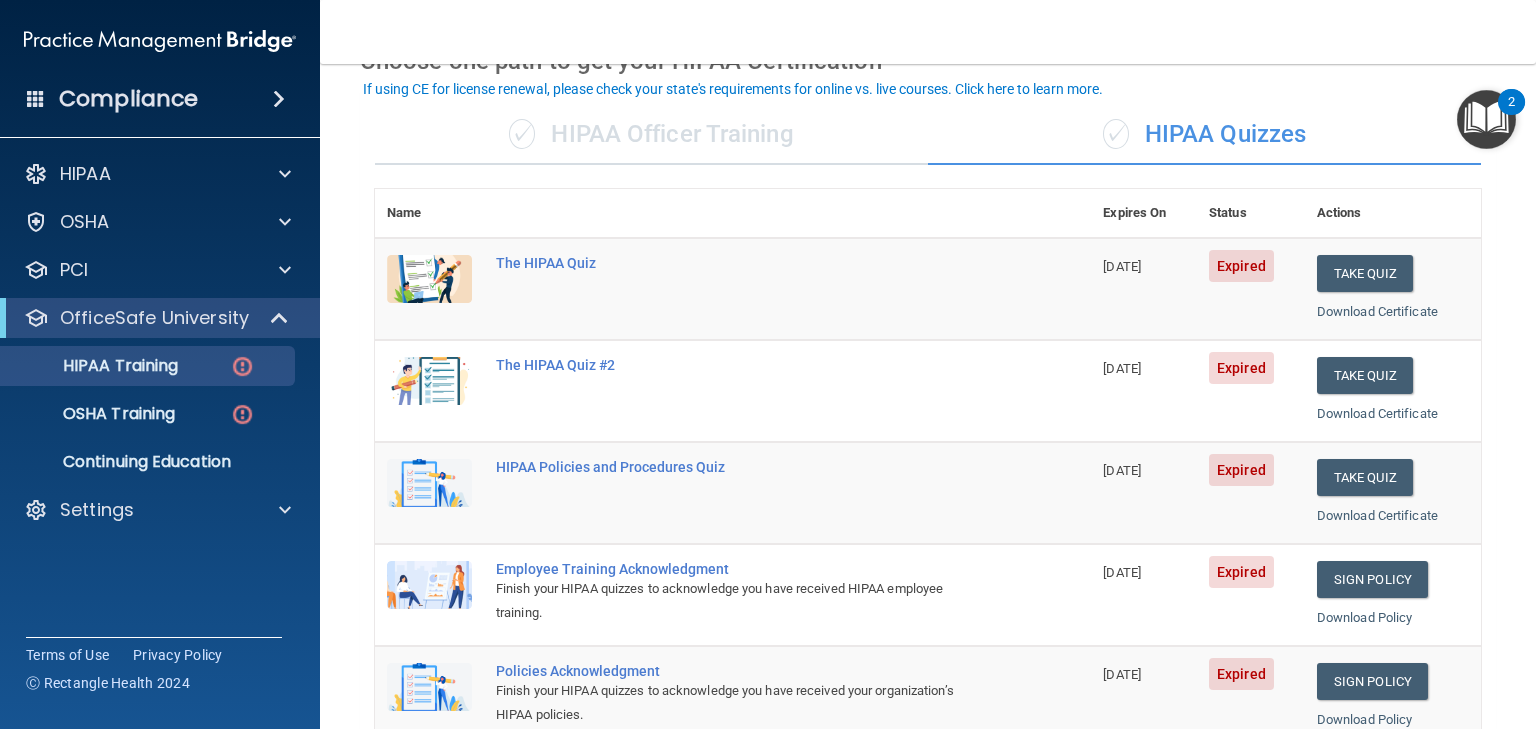 click on "✓   HIPAA Officer Training" at bounding box center [651, 135] 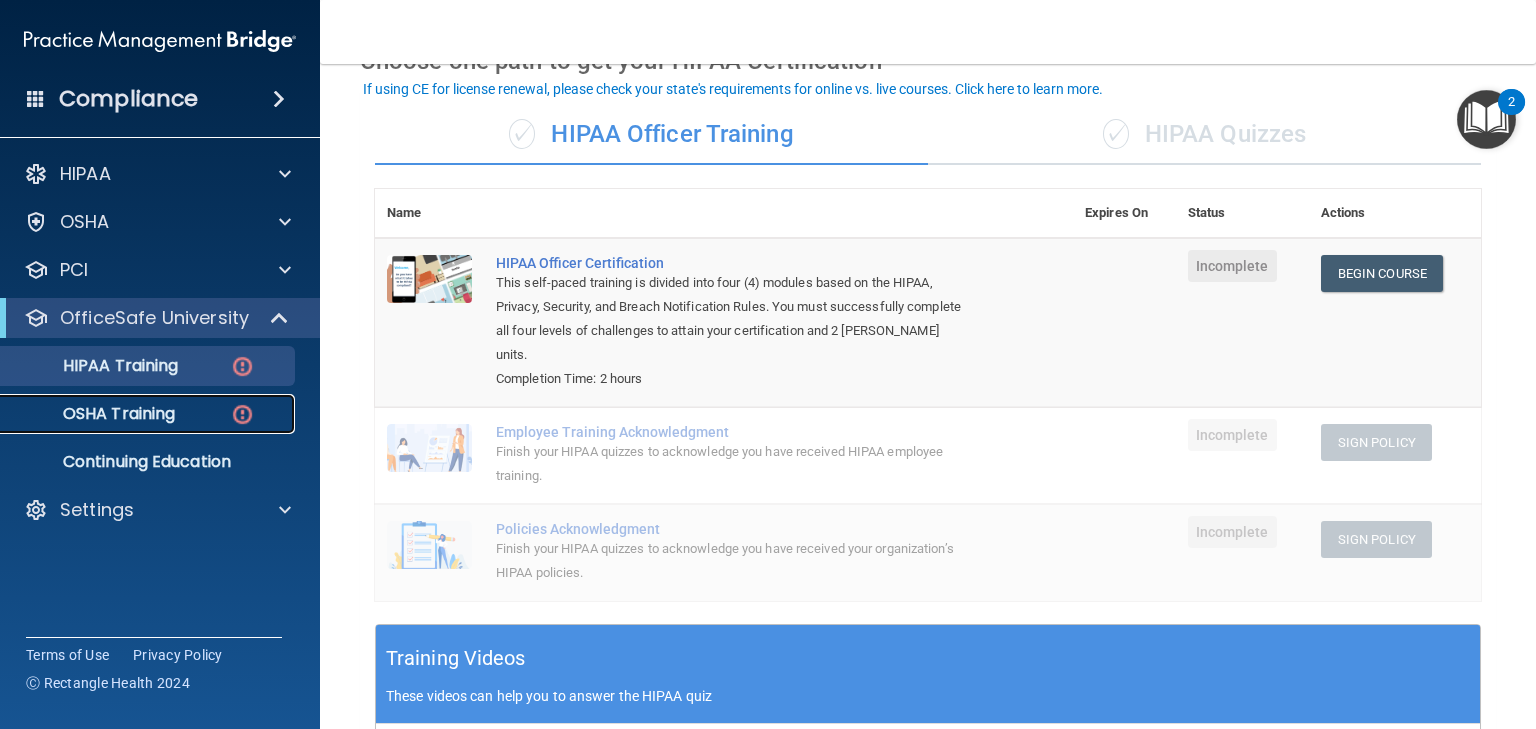 click on "OSHA Training" at bounding box center (94, 414) 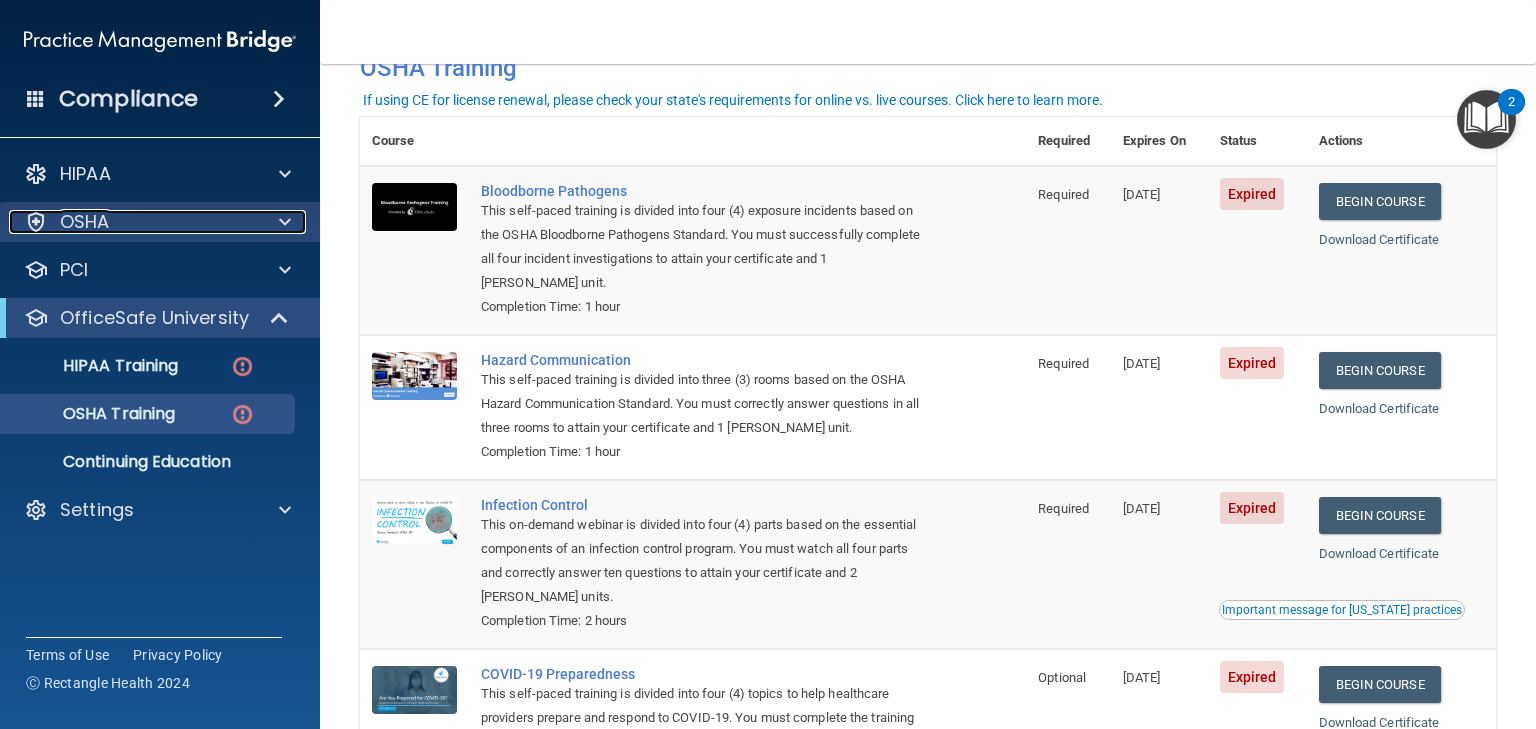 click on "OSHA" at bounding box center [85, 222] 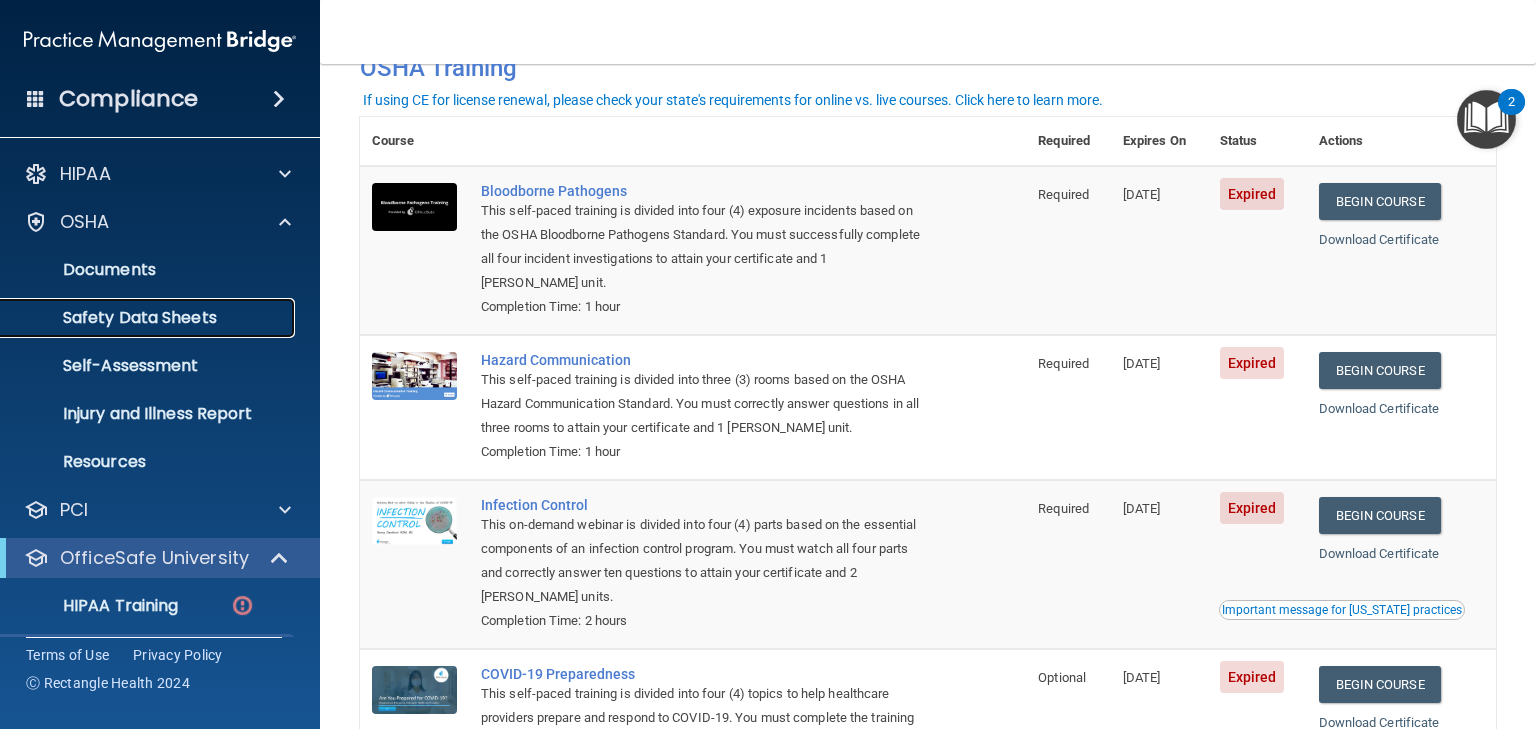 click on "Safety Data Sheets" at bounding box center [149, 318] 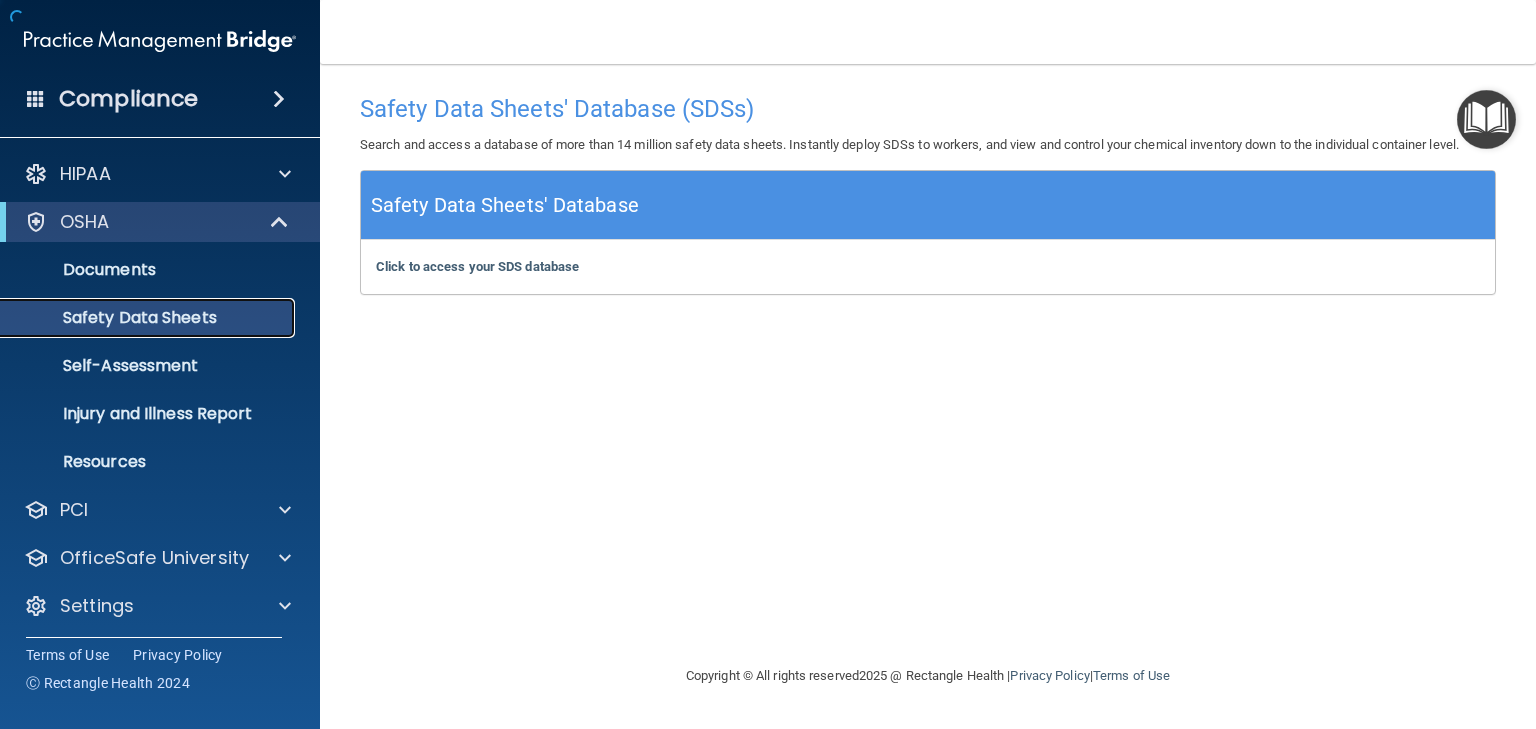 scroll, scrollTop: 0, scrollLeft: 0, axis: both 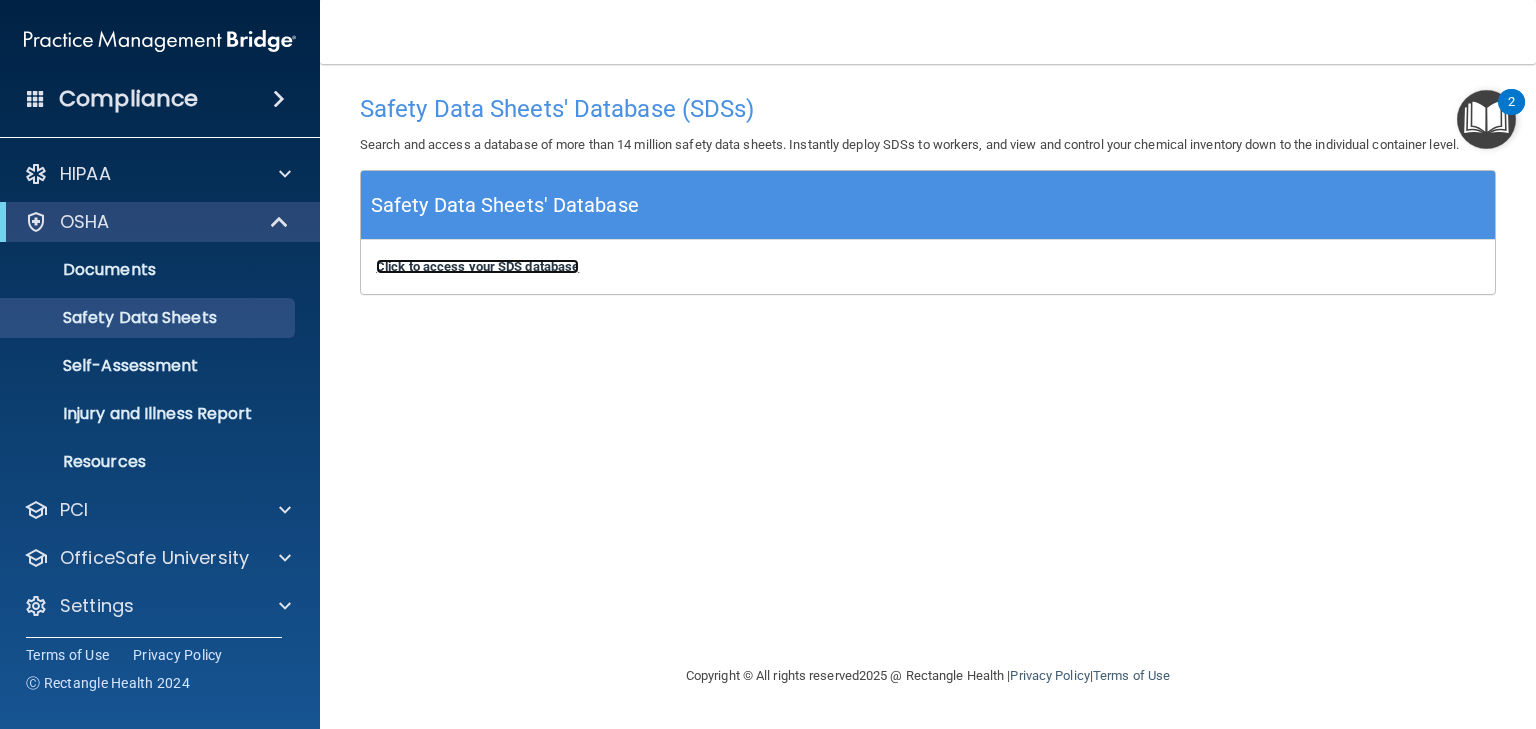 click on "Click to access your SDS database" at bounding box center [477, 266] 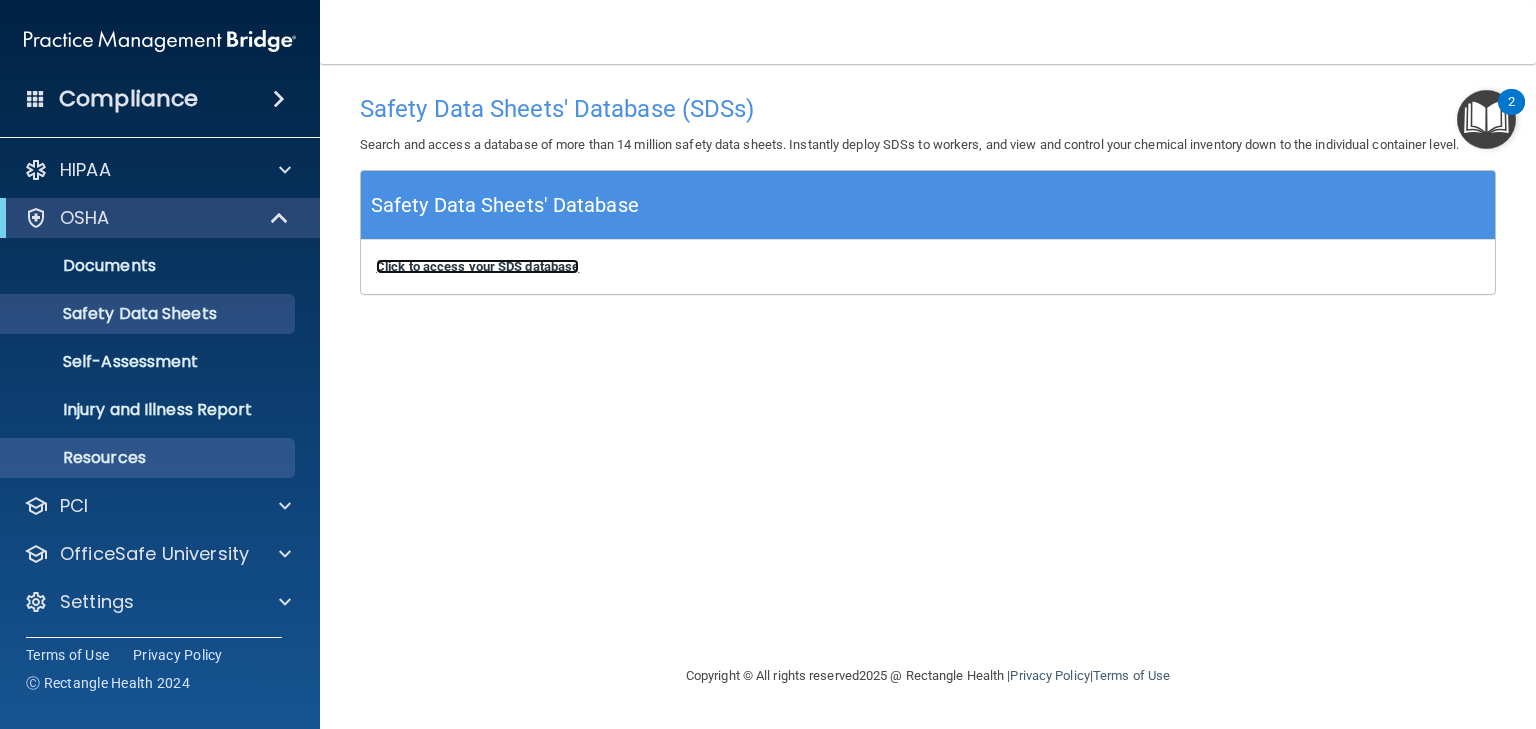 scroll, scrollTop: 4, scrollLeft: 0, axis: vertical 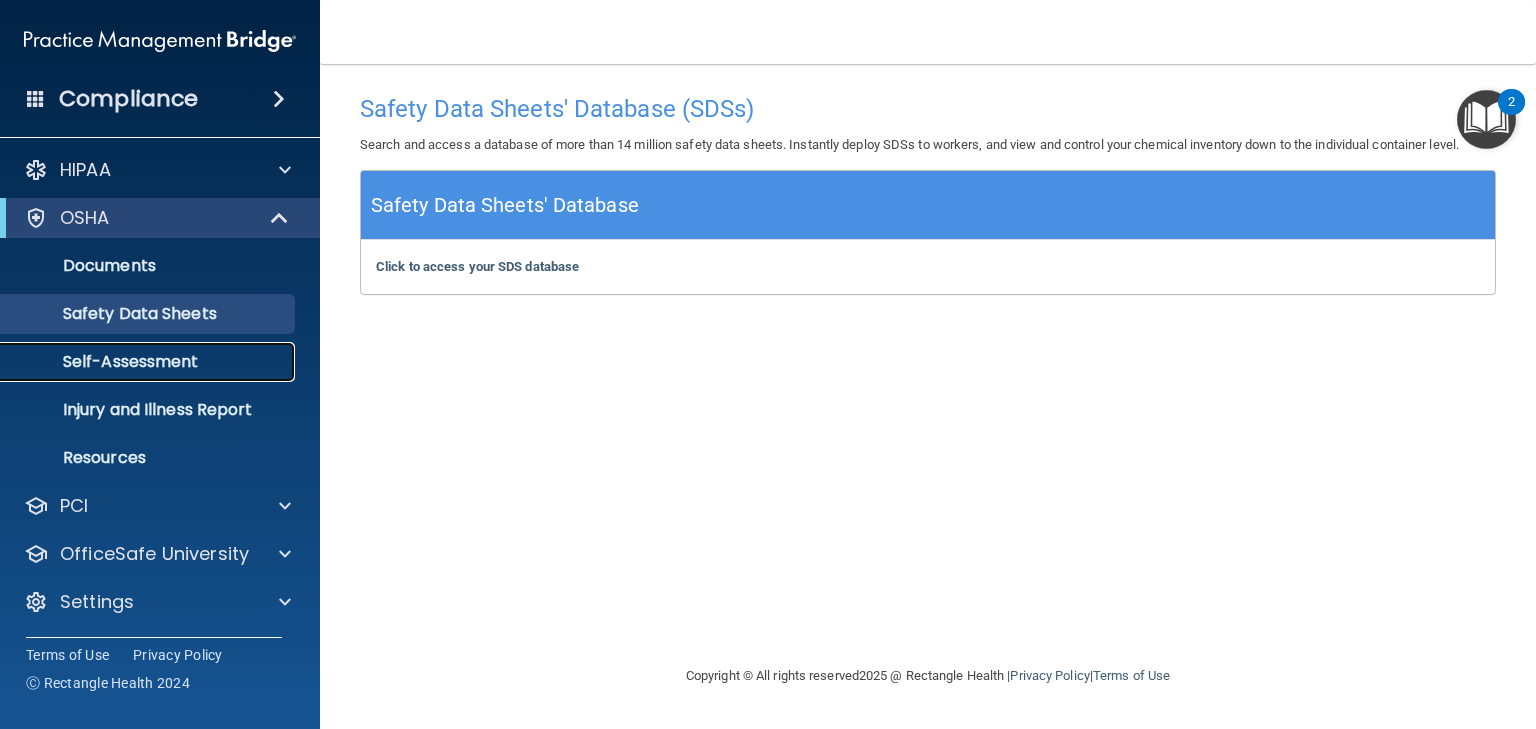 click on "Self-Assessment" at bounding box center [149, 362] 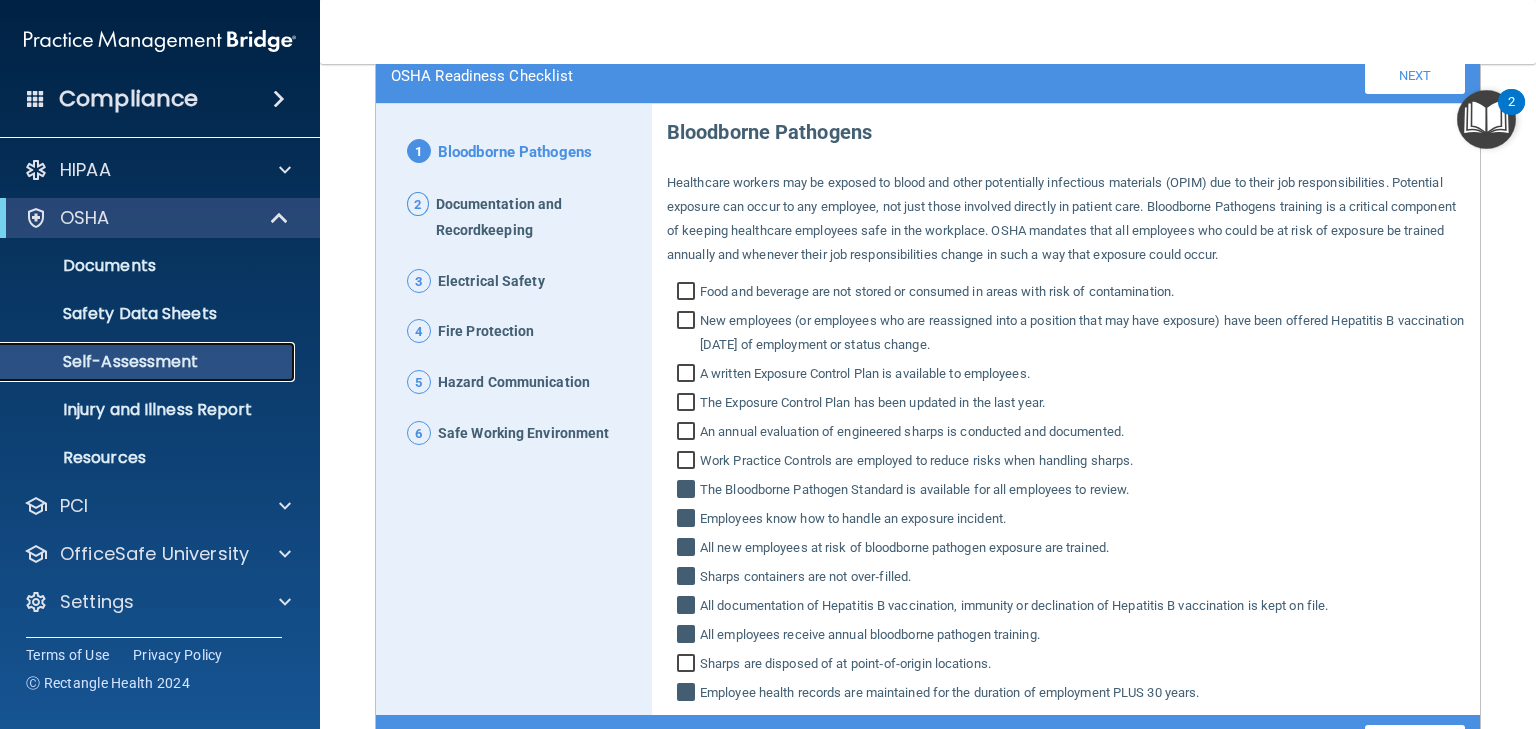 scroll, scrollTop: 281, scrollLeft: 0, axis: vertical 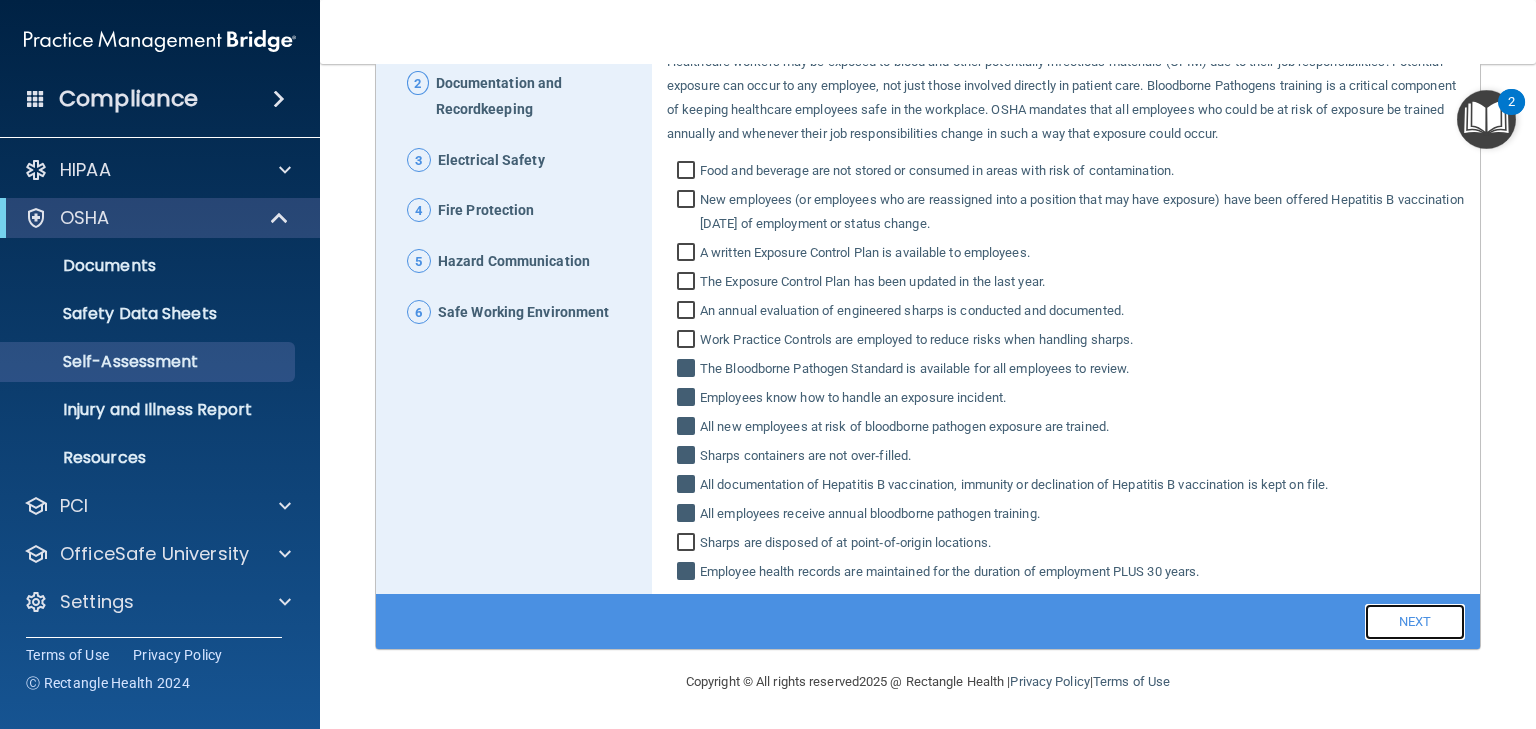 click on "Next" at bounding box center [1415, 622] 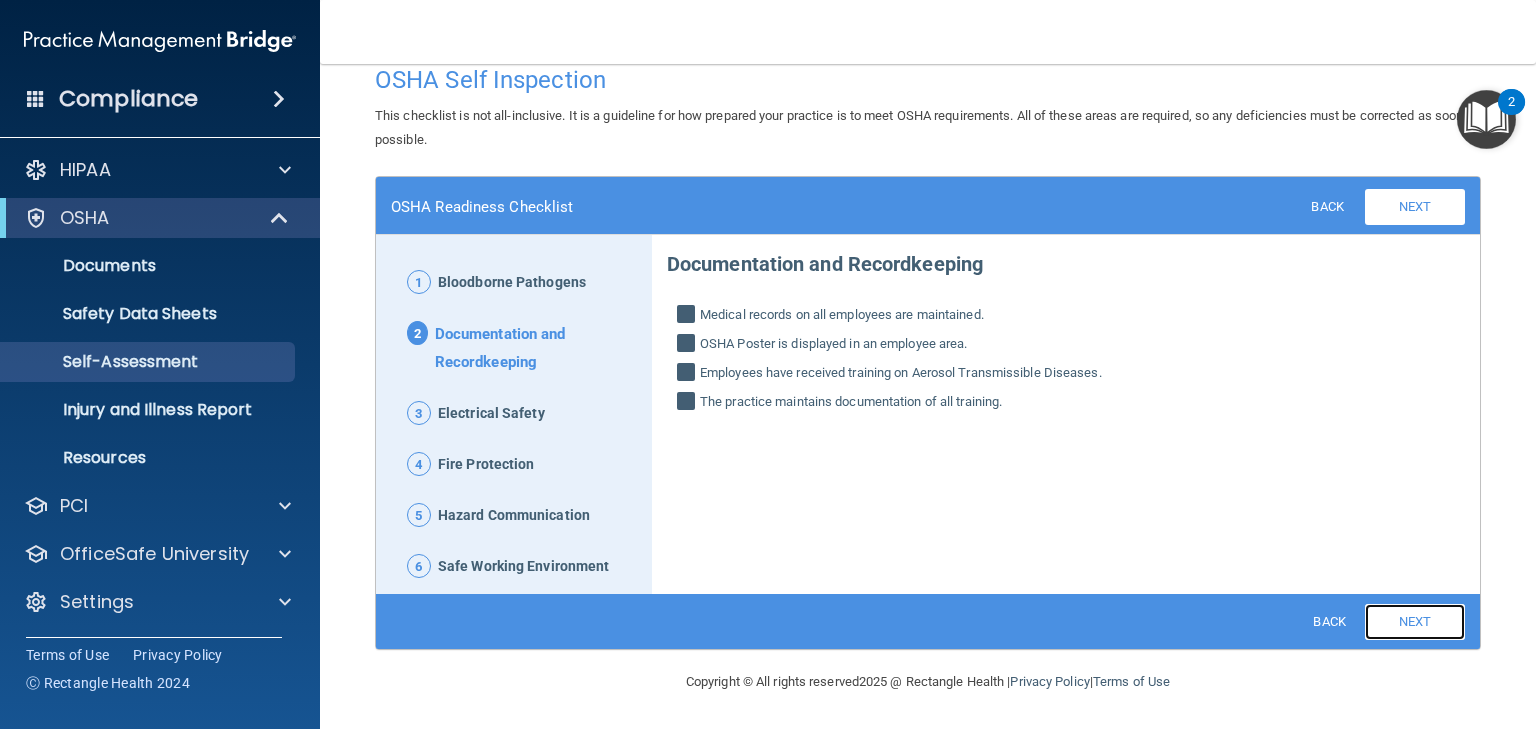 click on "Next" at bounding box center [1415, 622] 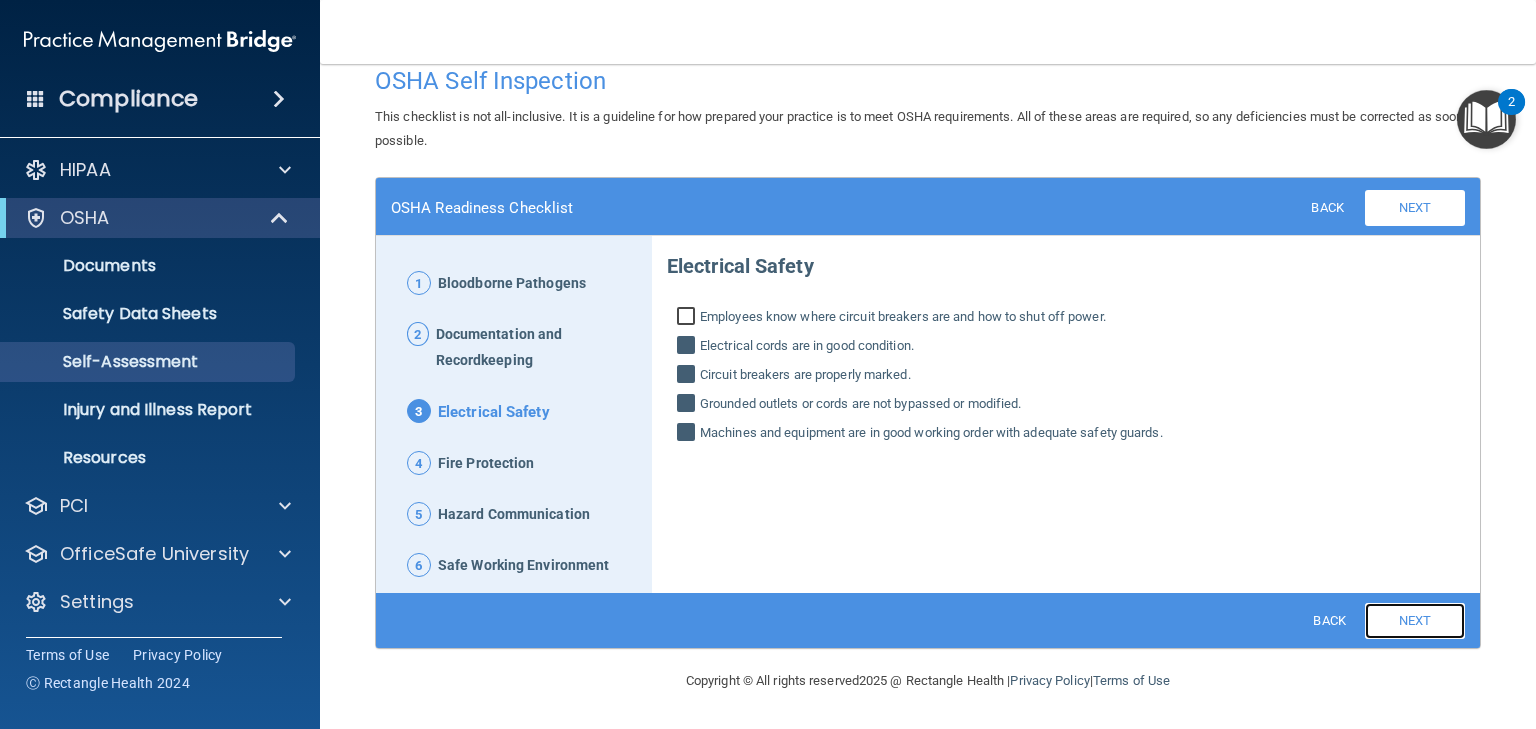scroll, scrollTop: 27, scrollLeft: 0, axis: vertical 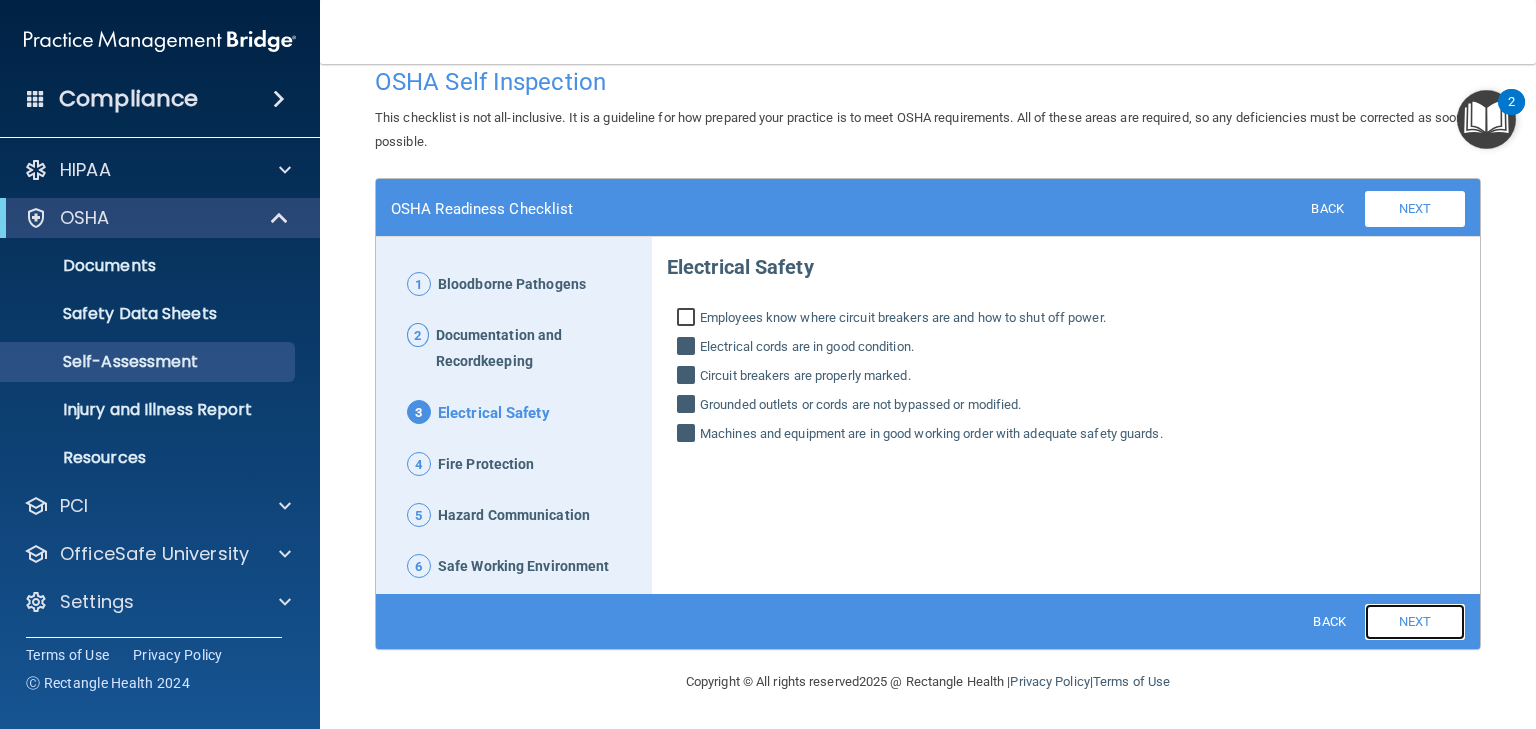 click on "Next" at bounding box center [1415, 622] 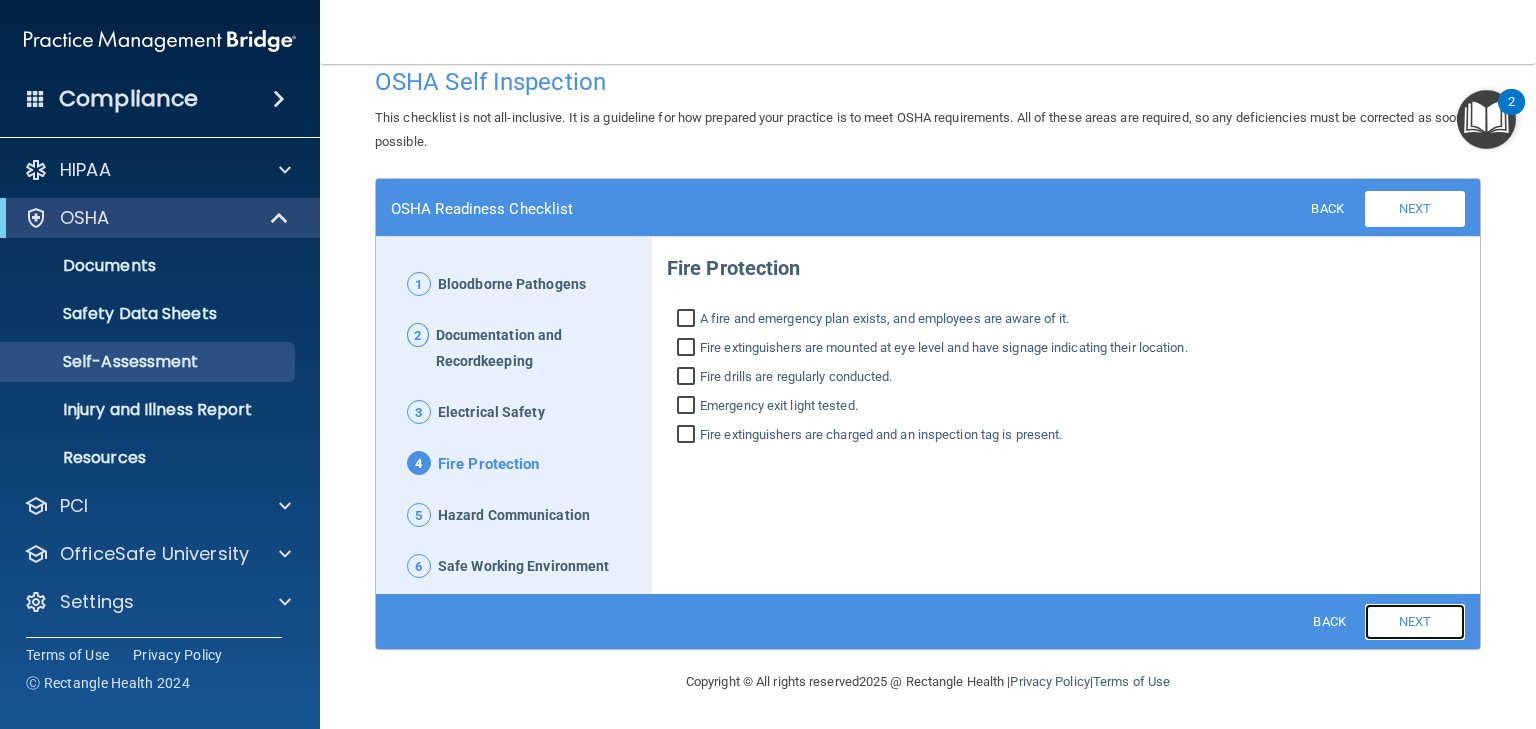 click on "Next" at bounding box center (1415, 622) 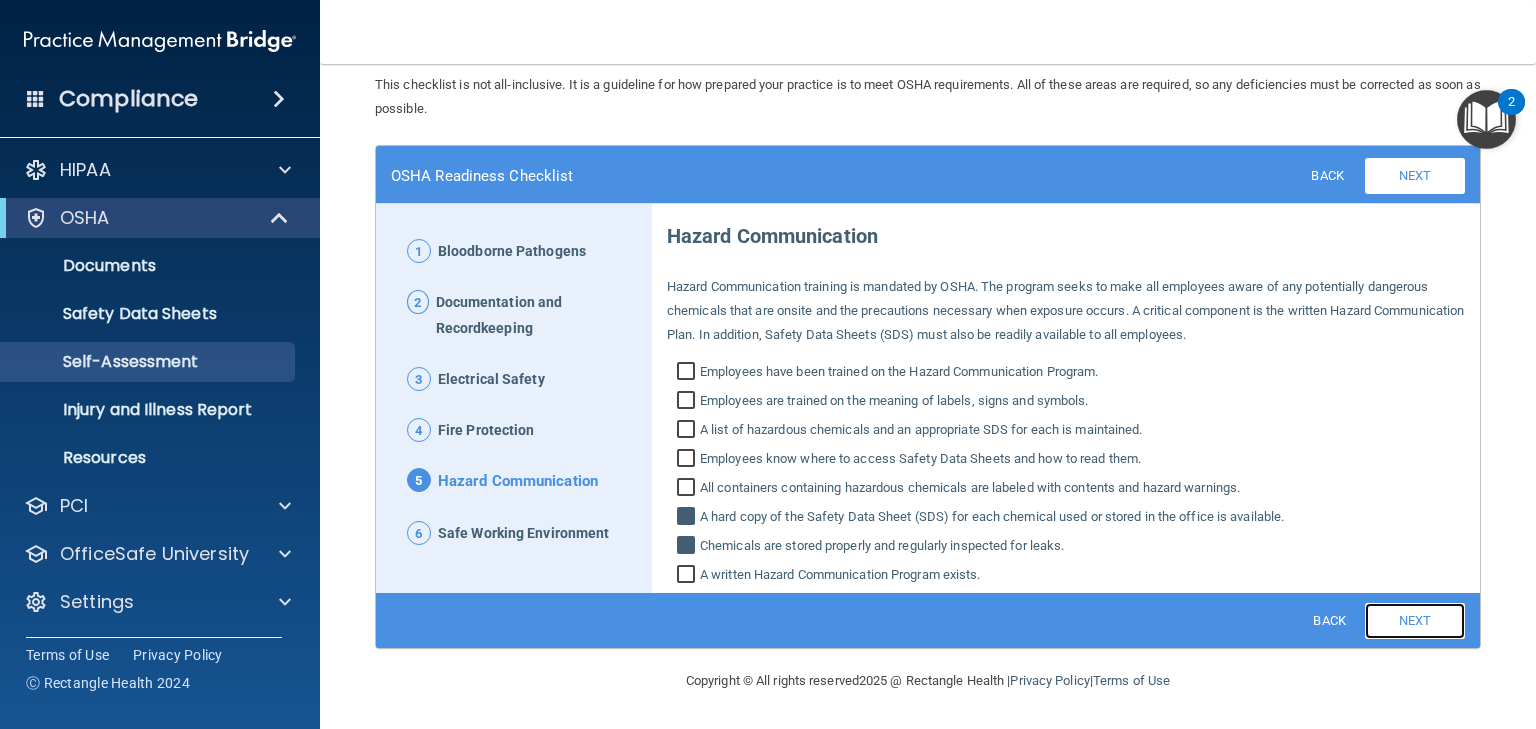 click on "Next" at bounding box center [1415, 621] 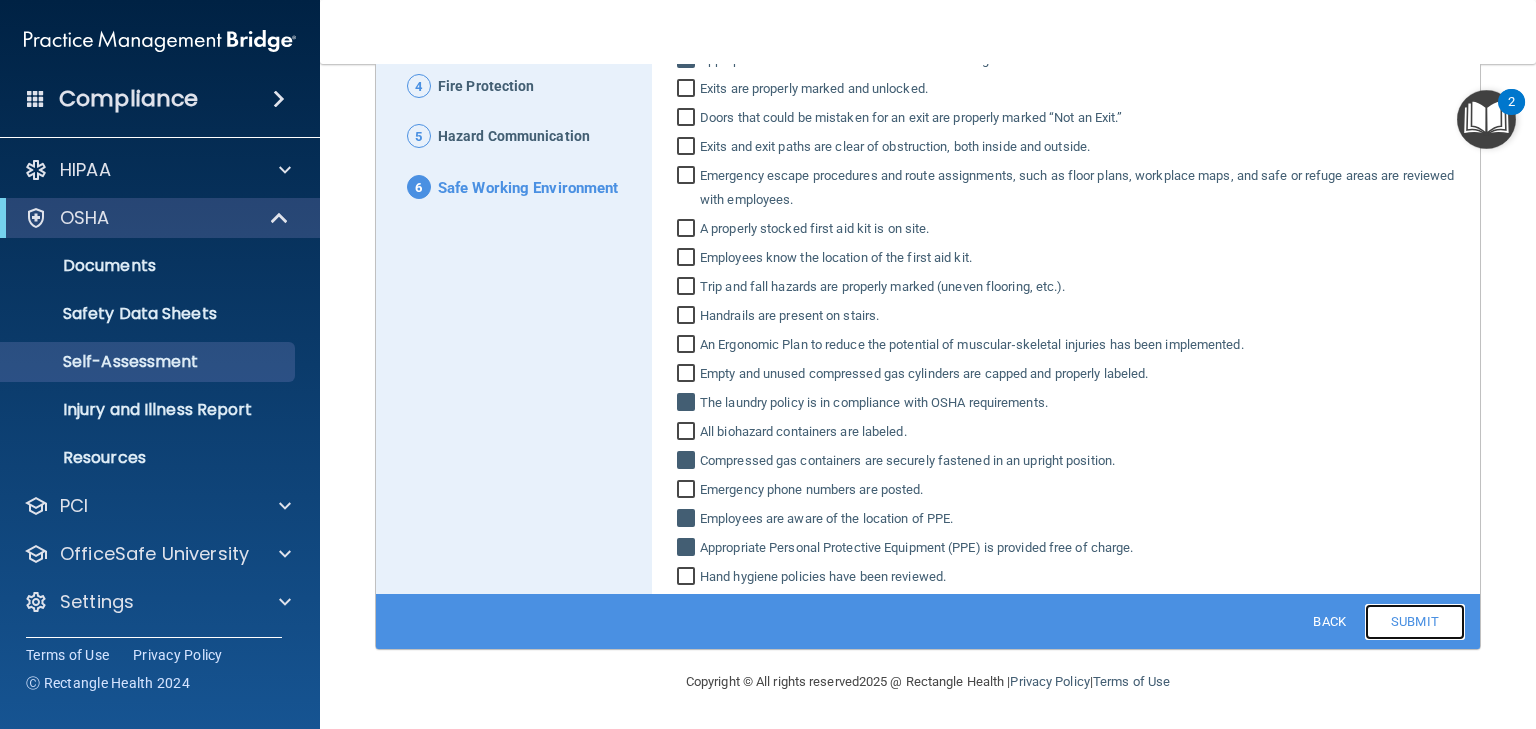 click on "Submit" at bounding box center [1415, 622] 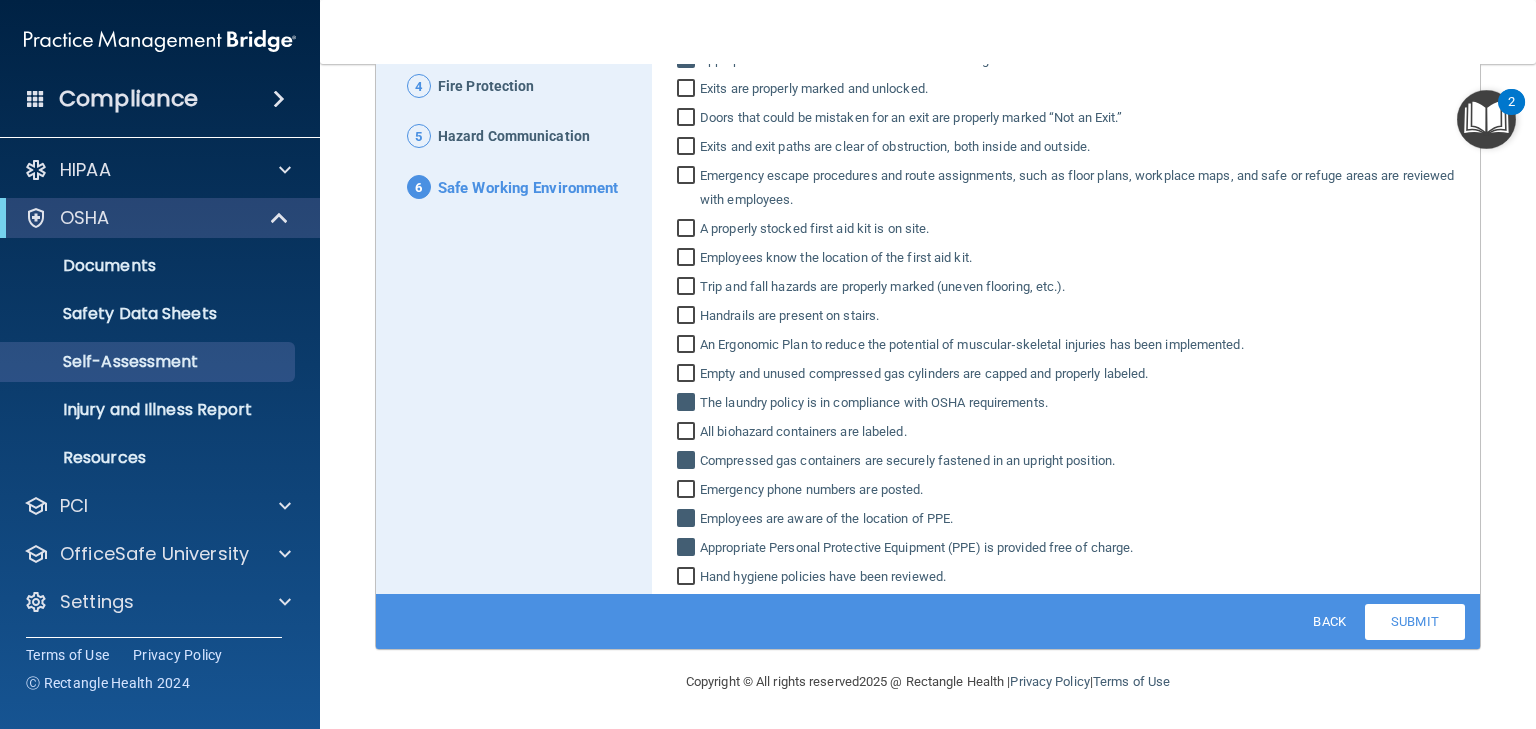 scroll, scrollTop: 136, scrollLeft: 0, axis: vertical 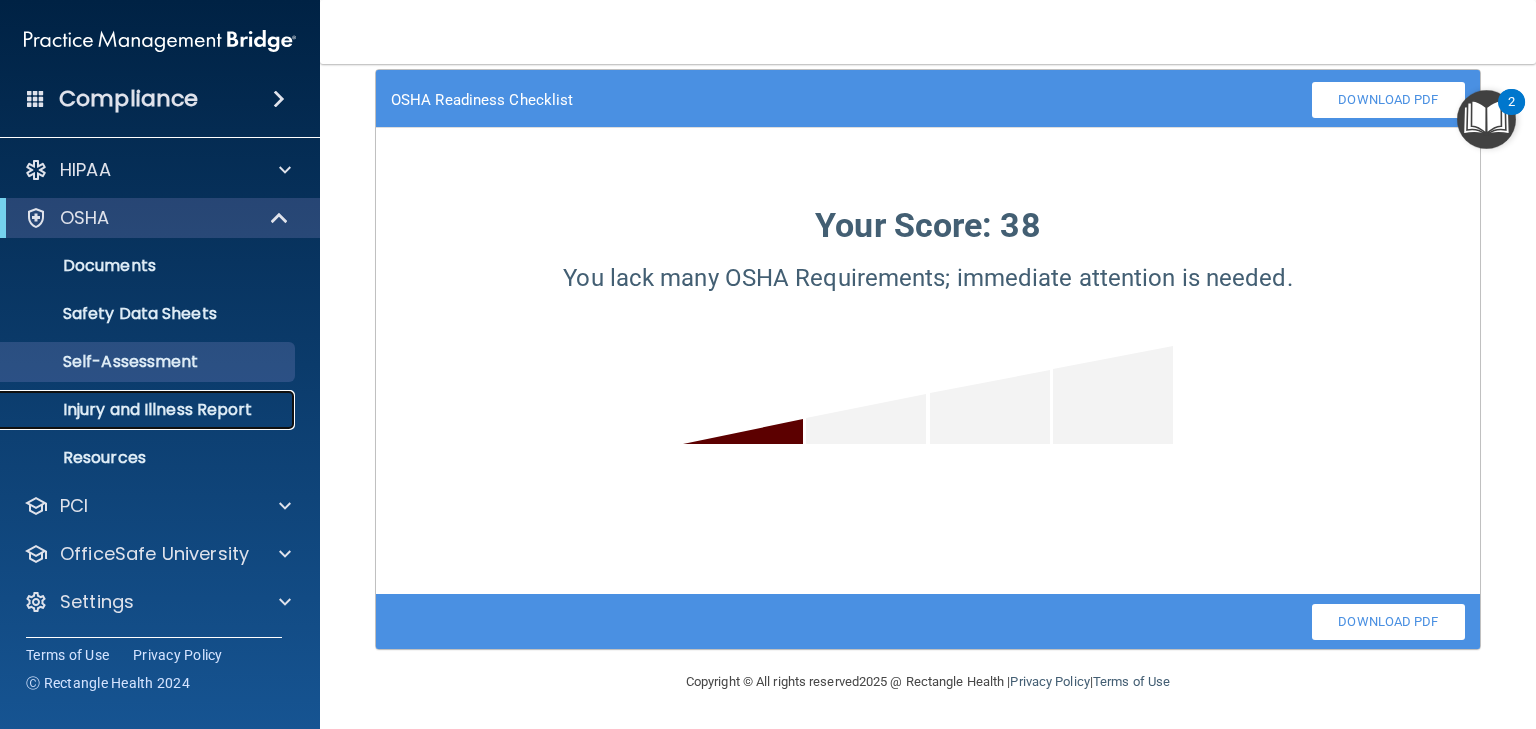 click on "Injury and Illness Report" at bounding box center (149, 410) 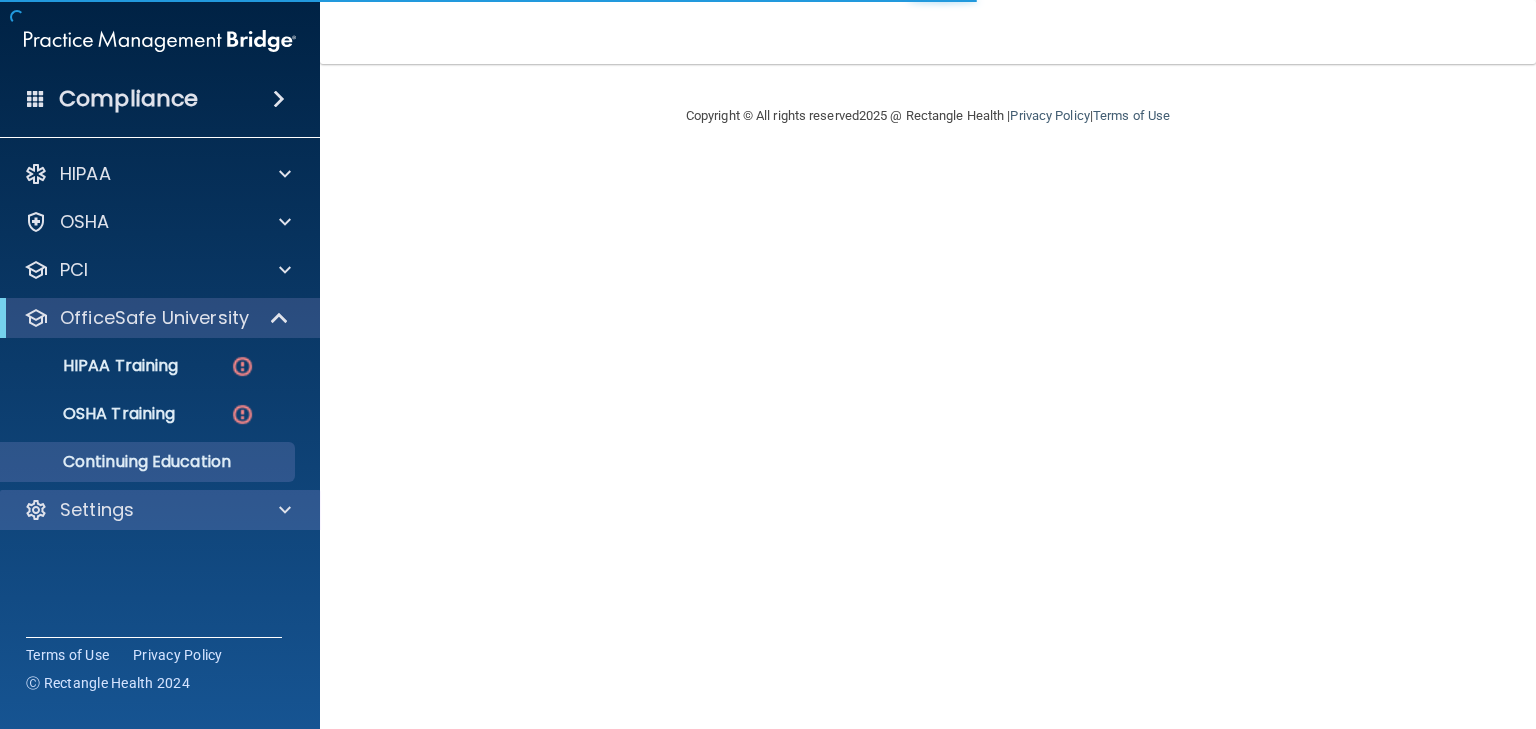 scroll, scrollTop: 0, scrollLeft: 0, axis: both 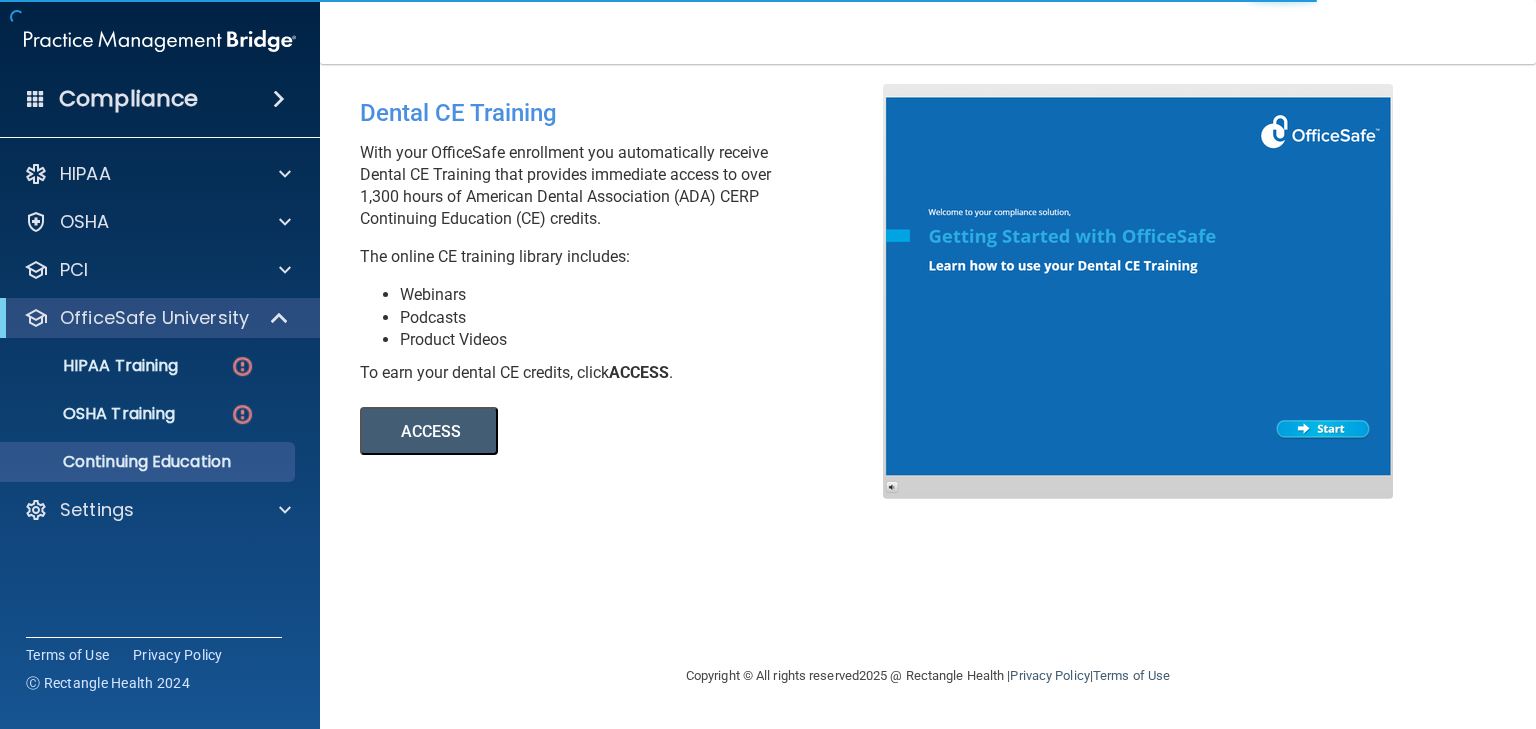 click on "ACCESS" at bounding box center [429, 431] 